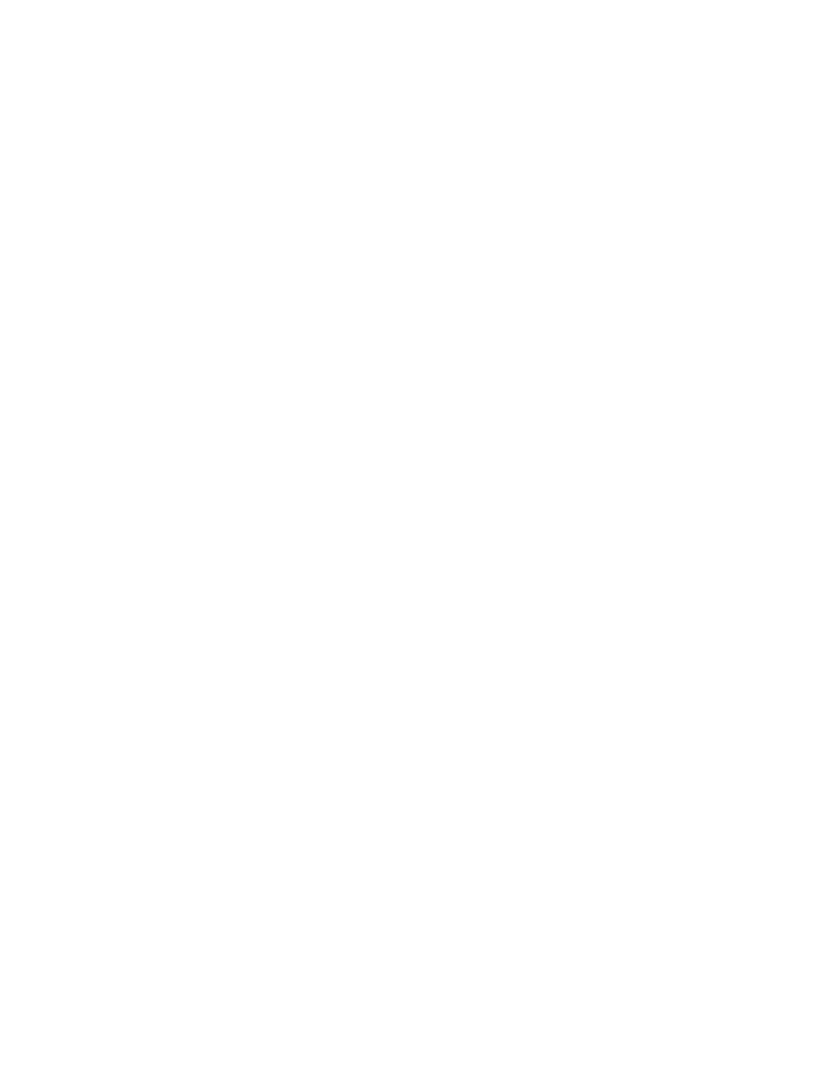 scroll, scrollTop: 0, scrollLeft: 0, axis: both 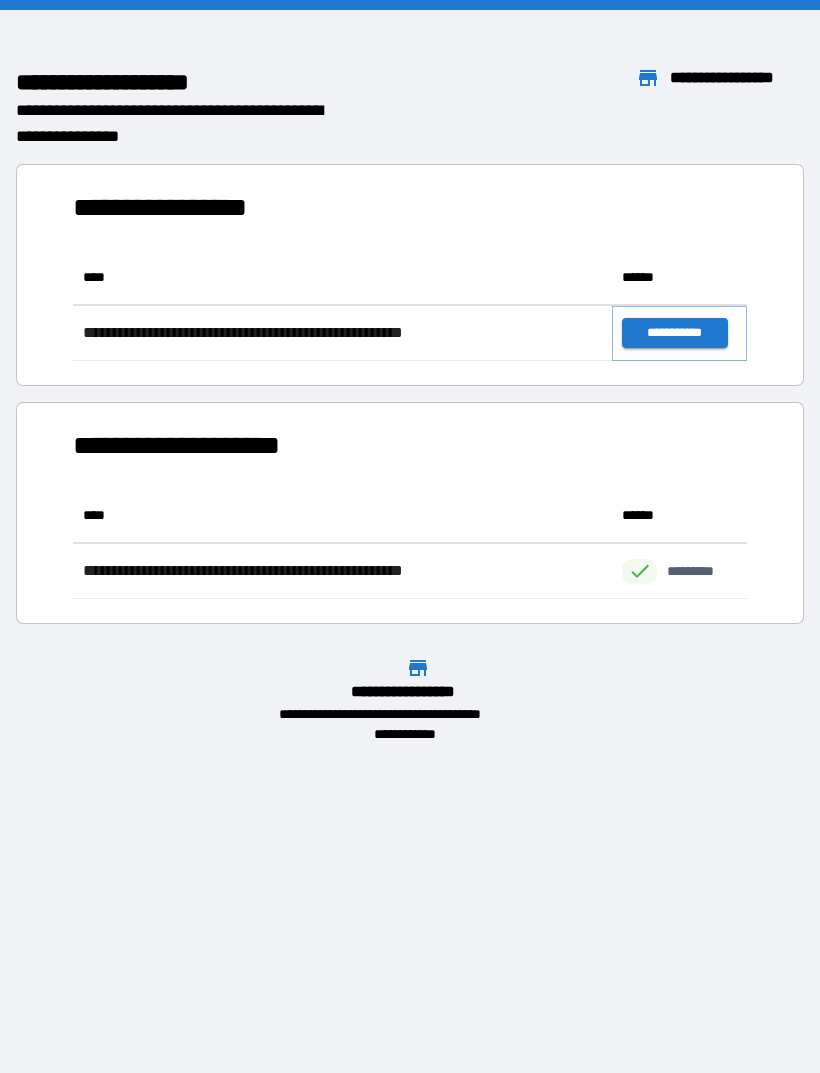 click on "**********" at bounding box center [674, 333] 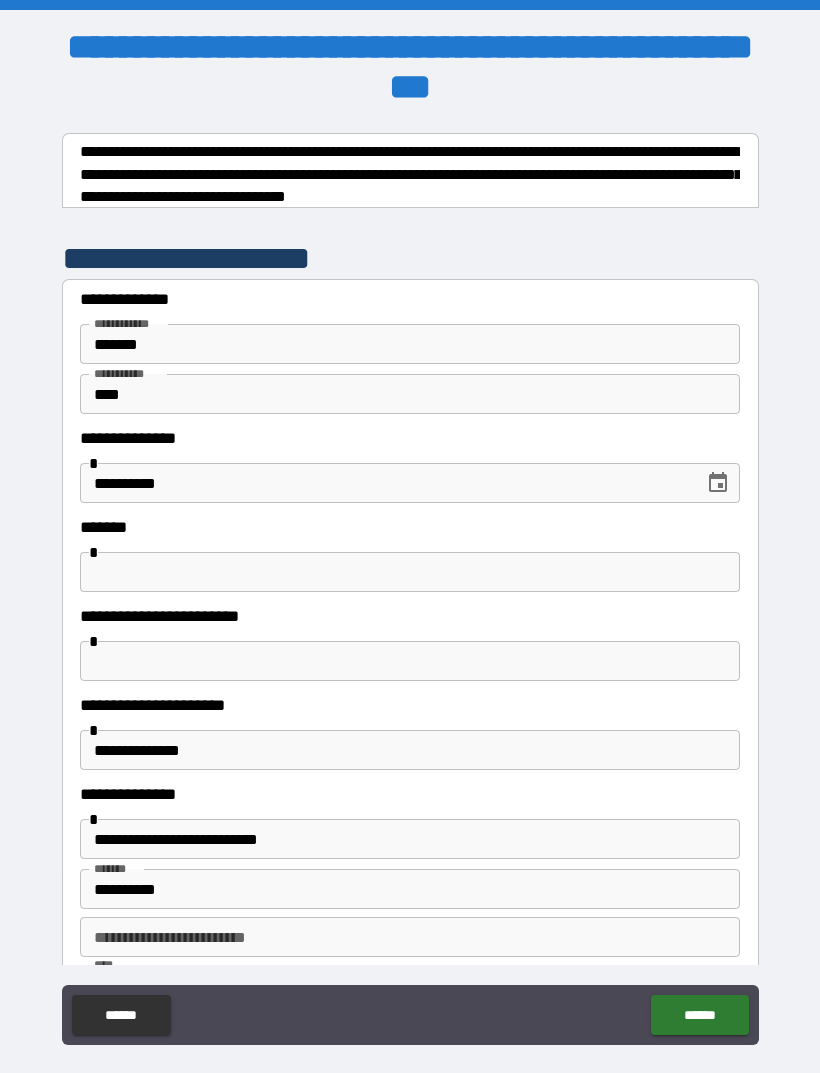 click at bounding box center [410, 572] 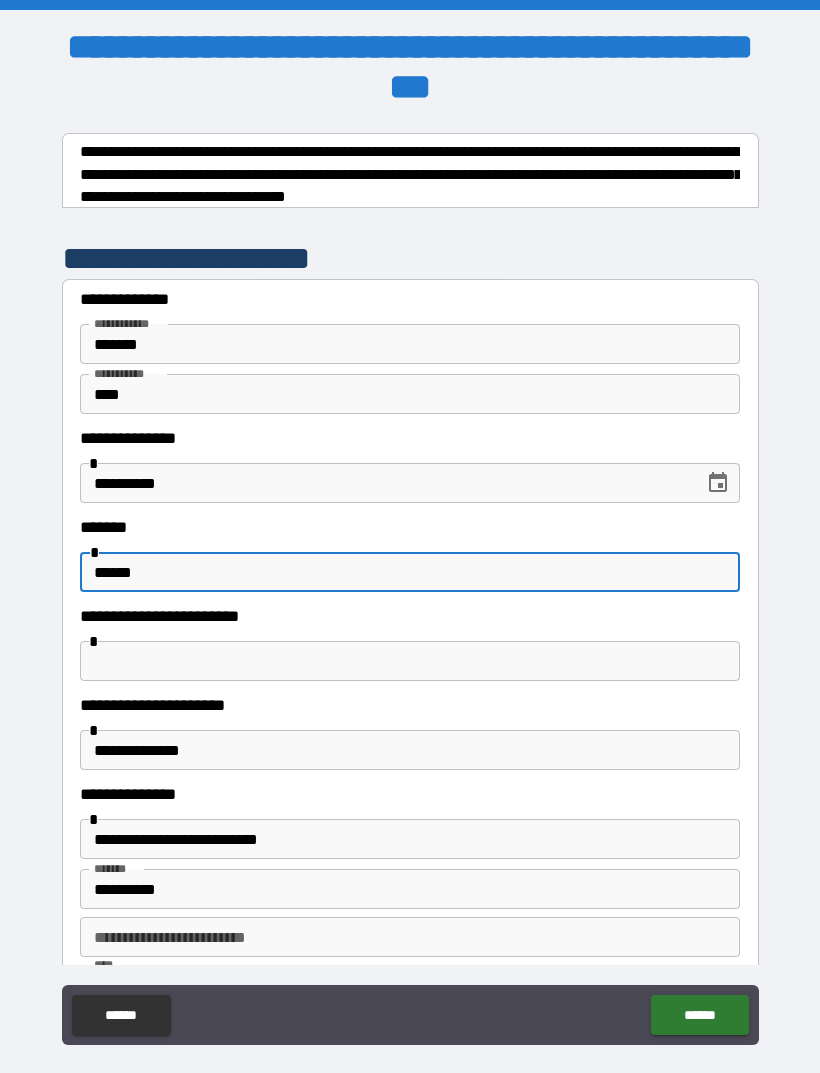 type on "******" 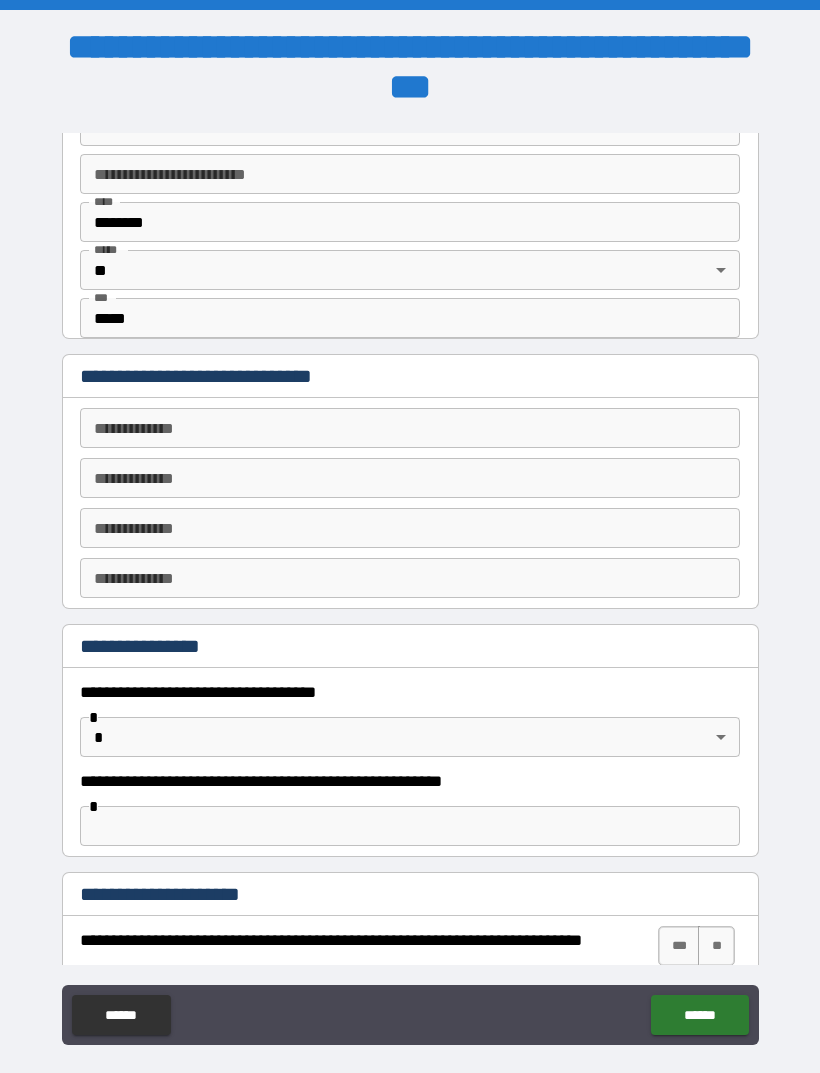 scroll, scrollTop: 764, scrollLeft: 0, axis: vertical 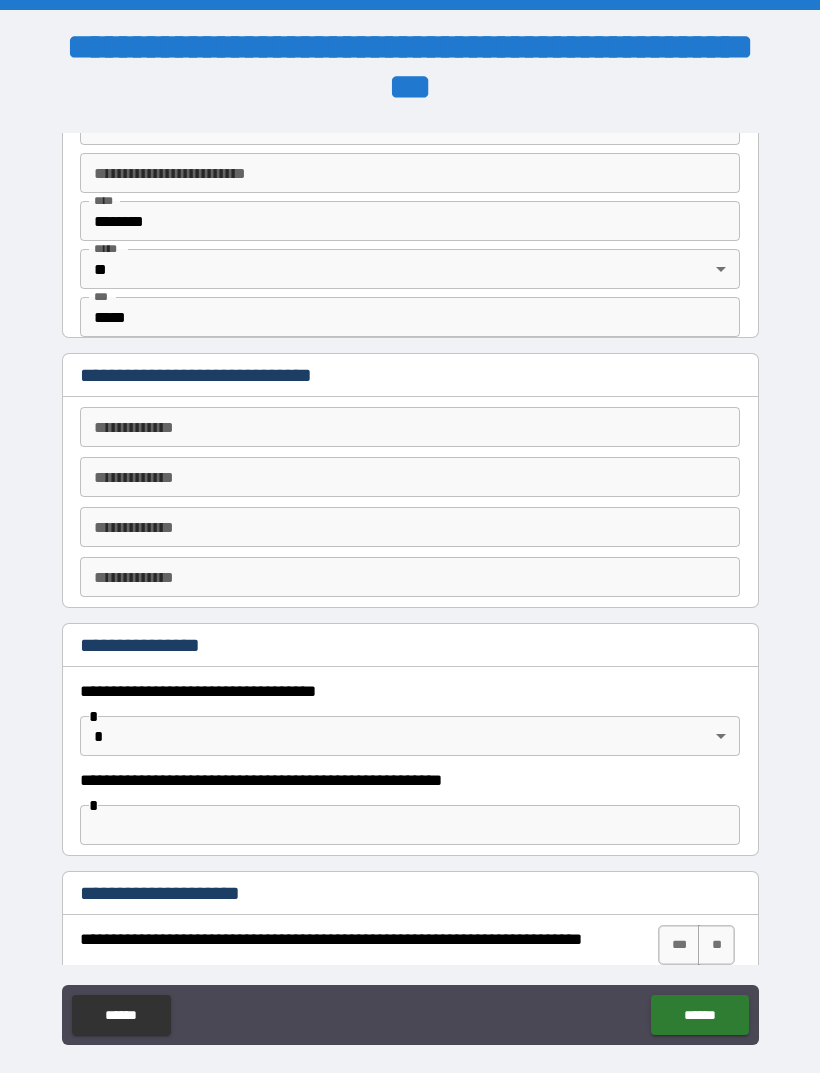 type on "**********" 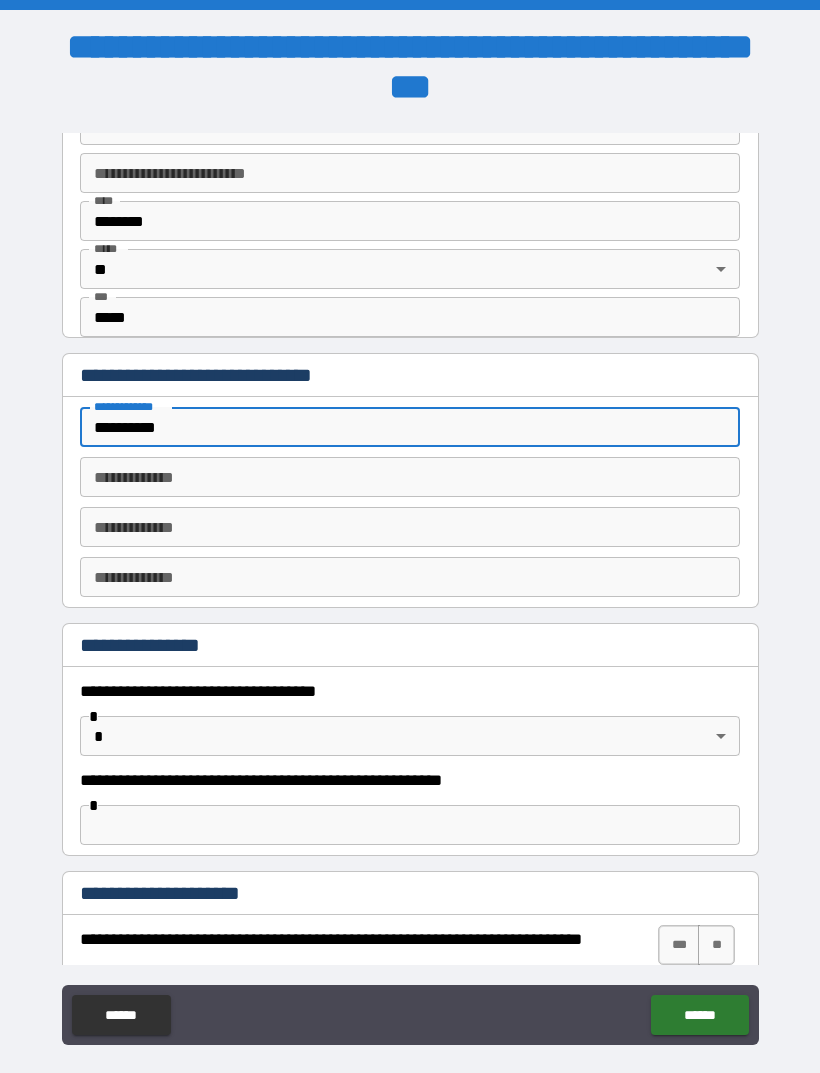 type on "**********" 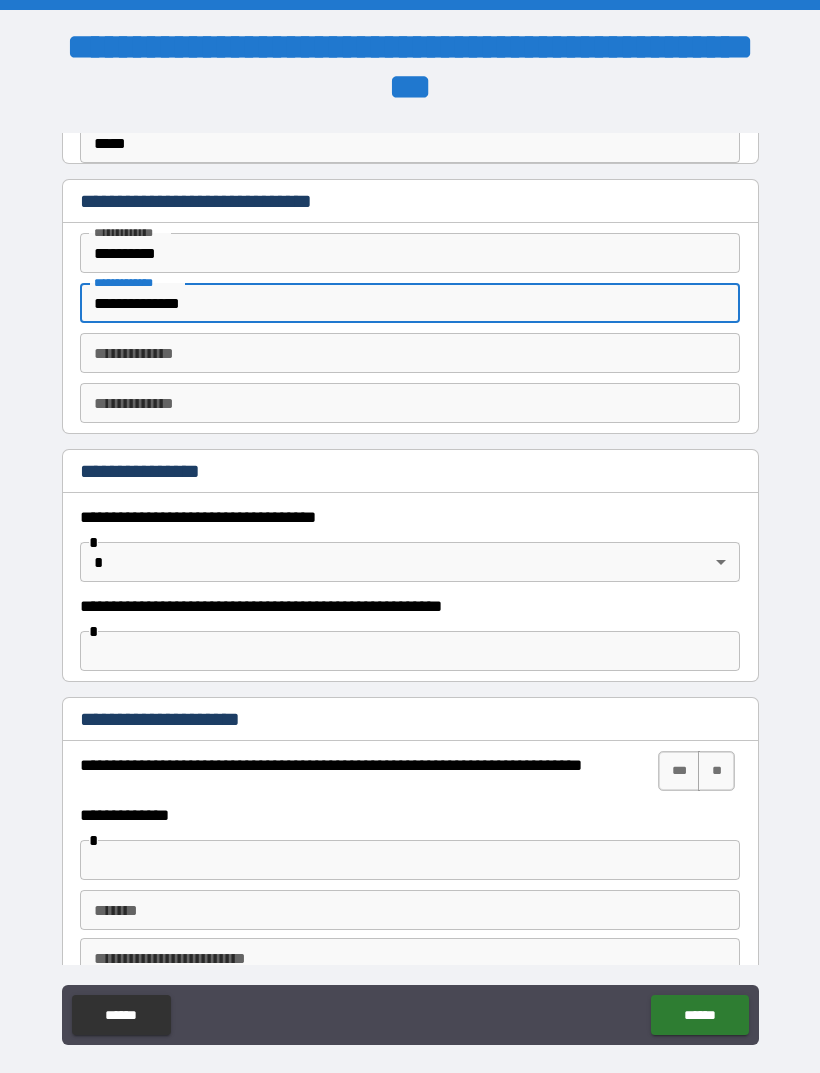 scroll, scrollTop: 944, scrollLeft: 0, axis: vertical 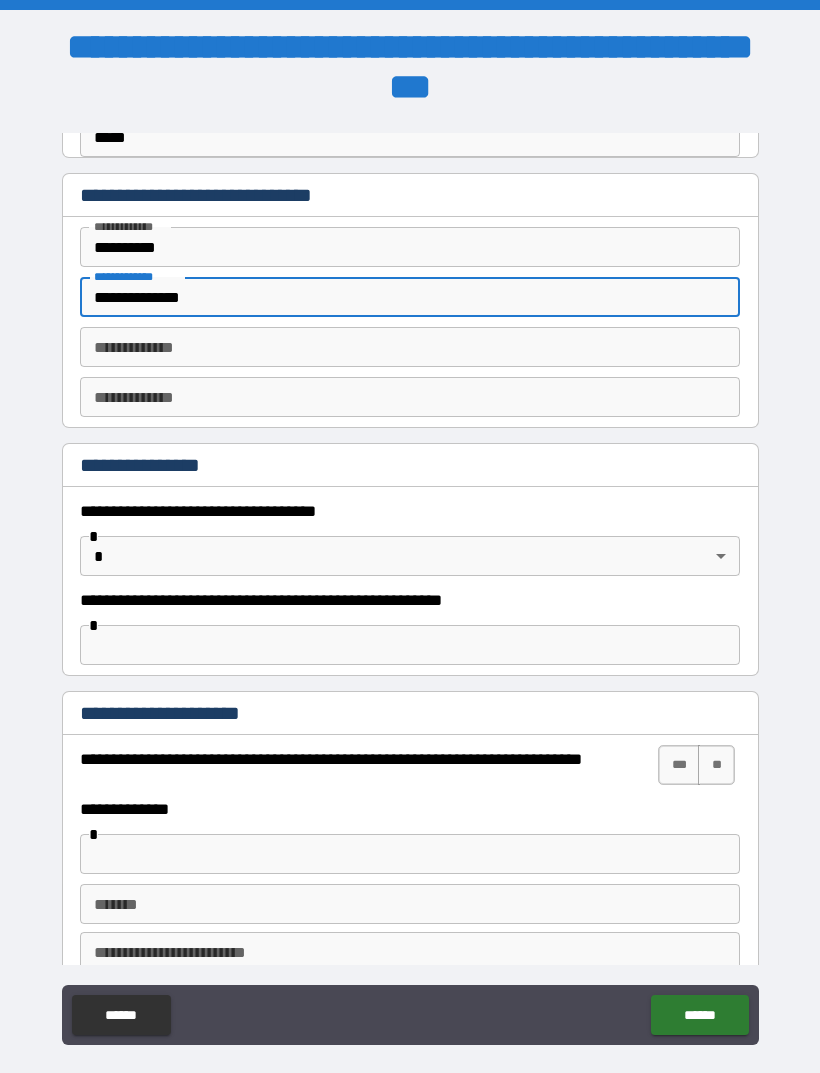 type on "**********" 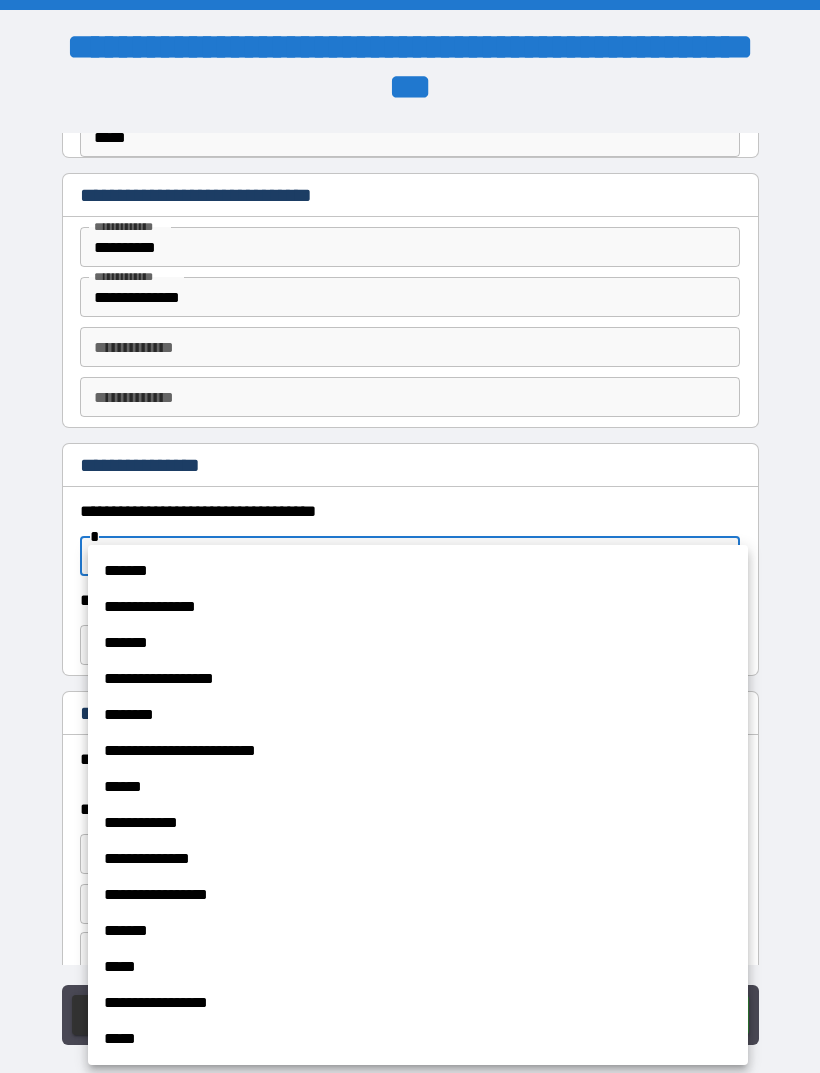 click on "**********" at bounding box center [418, 607] 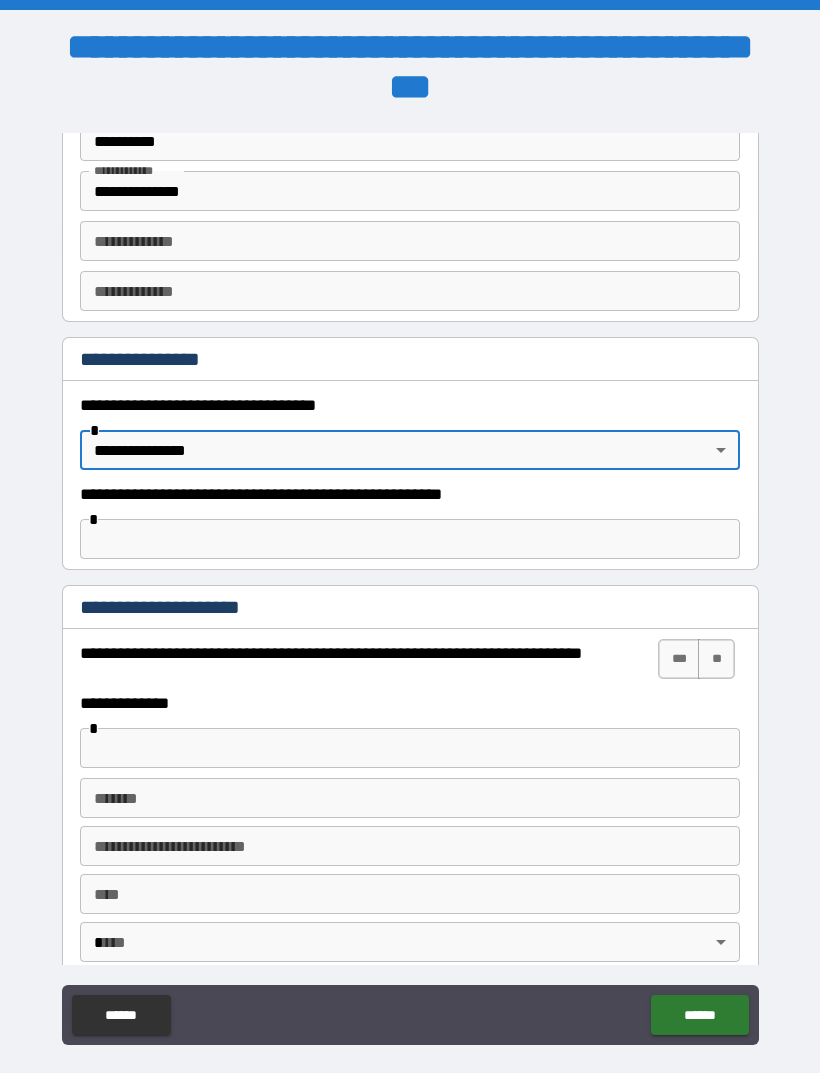scroll, scrollTop: 1052, scrollLeft: 0, axis: vertical 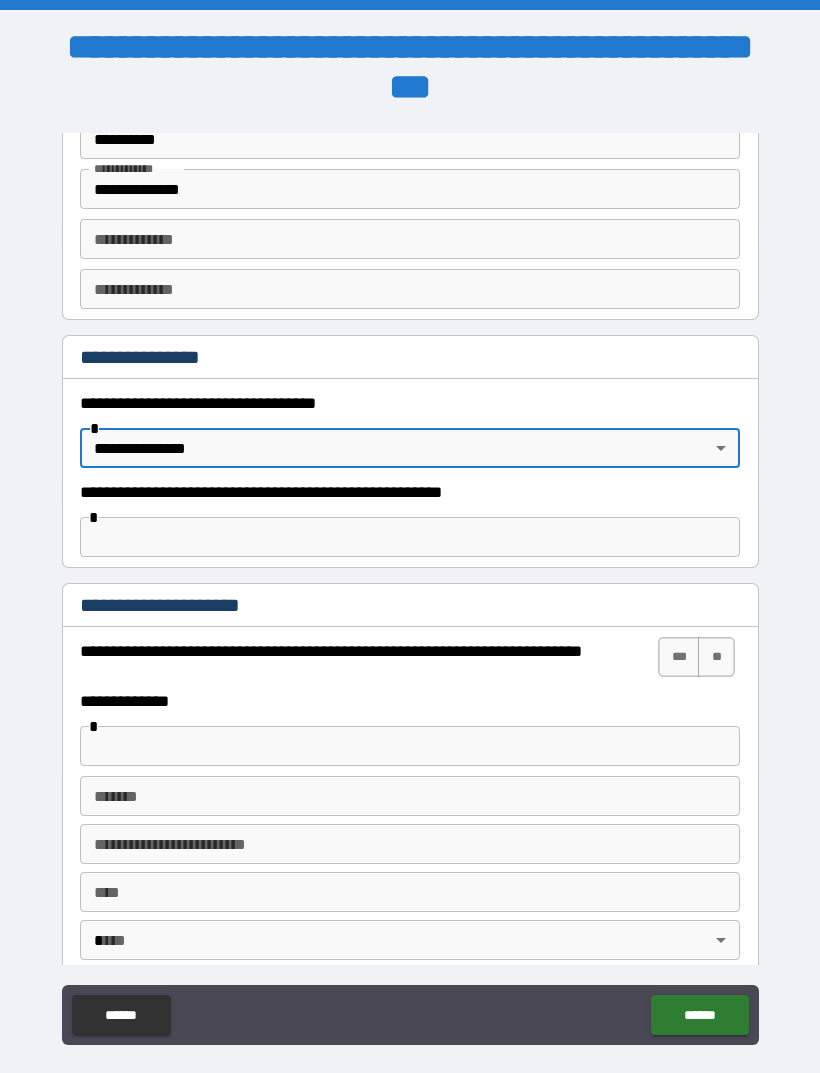 click on "**" at bounding box center (716, 657) 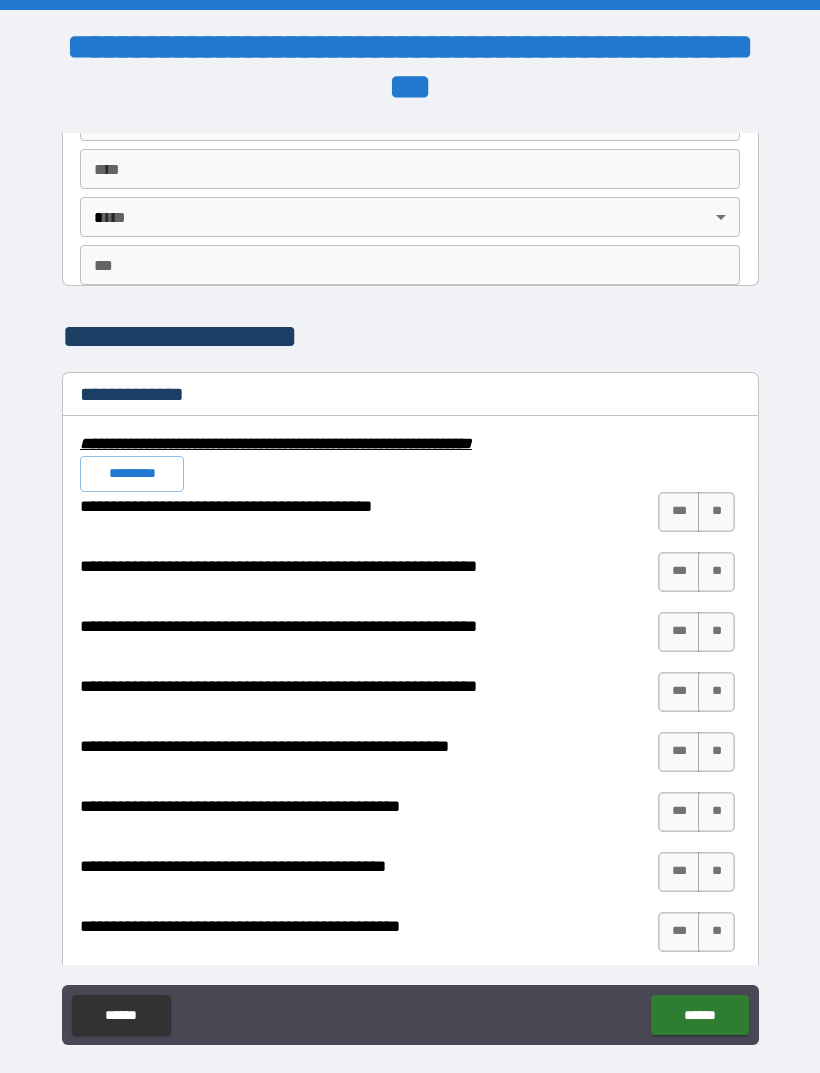 scroll, scrollTop: 1766, scrollLeft: 0, axis: vertical 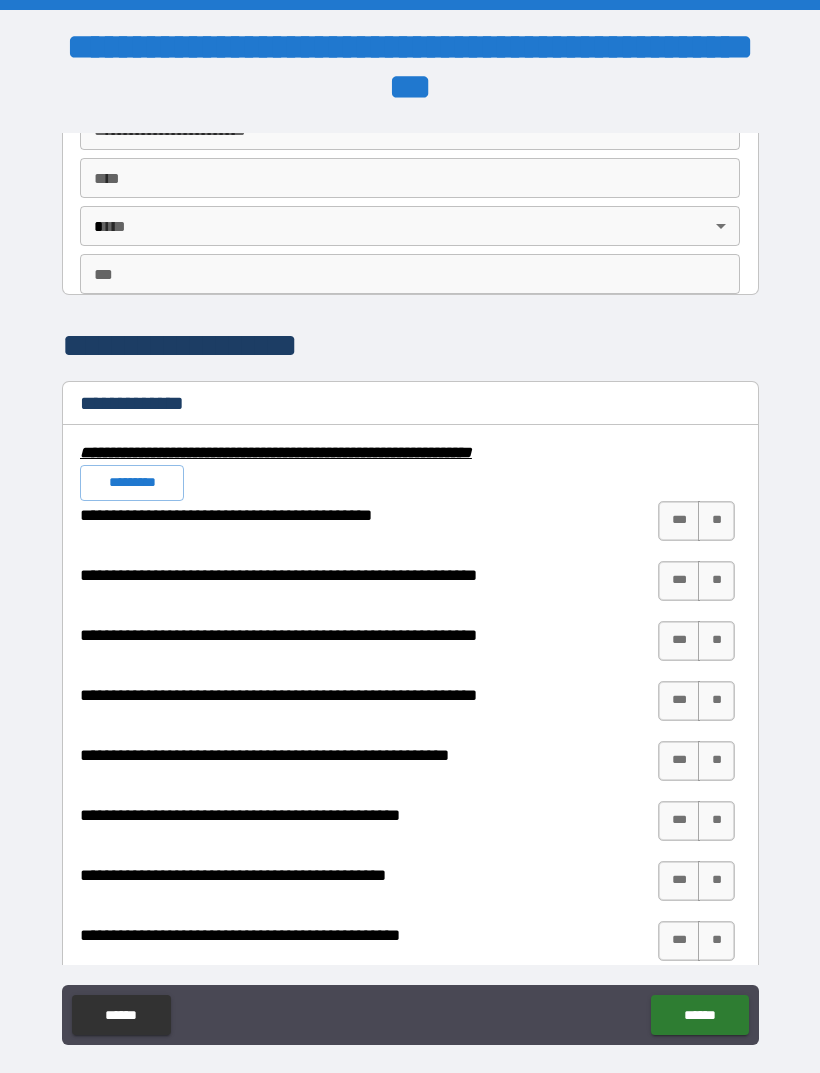click on "*********" at bounding box center [132, 483] 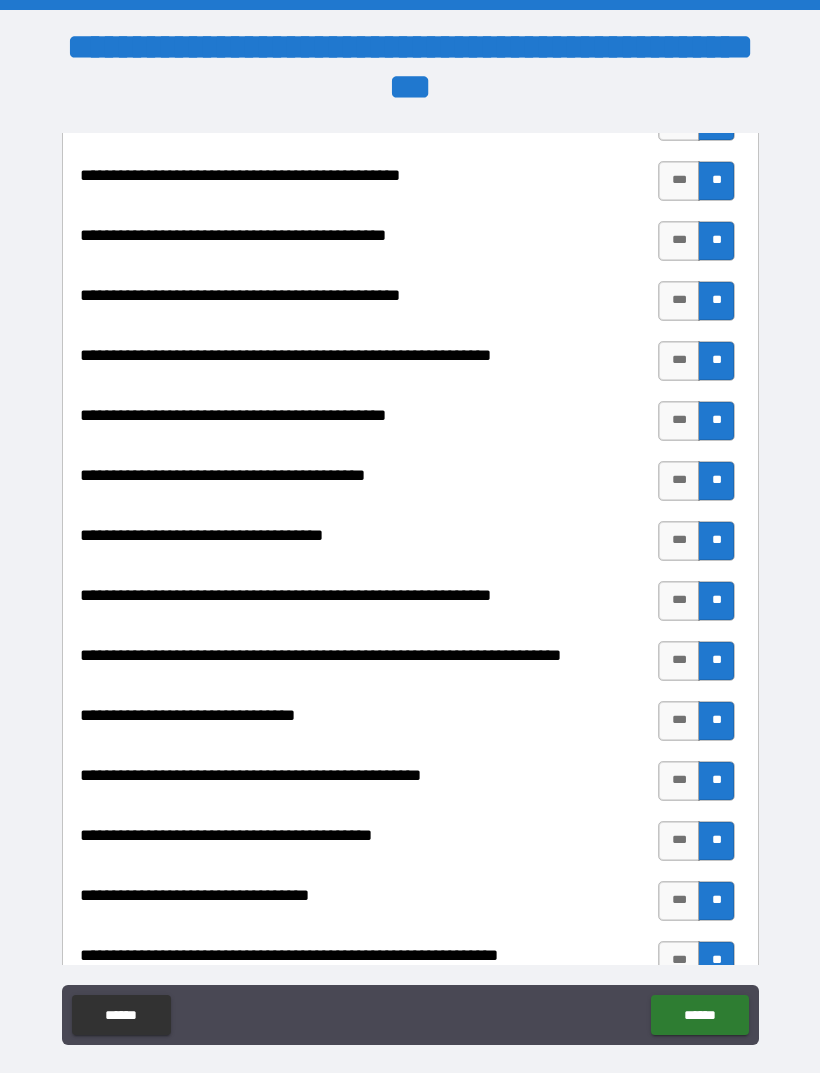 scroll, scrollTop: 2416, scrollLeft: 0, axis: vertical 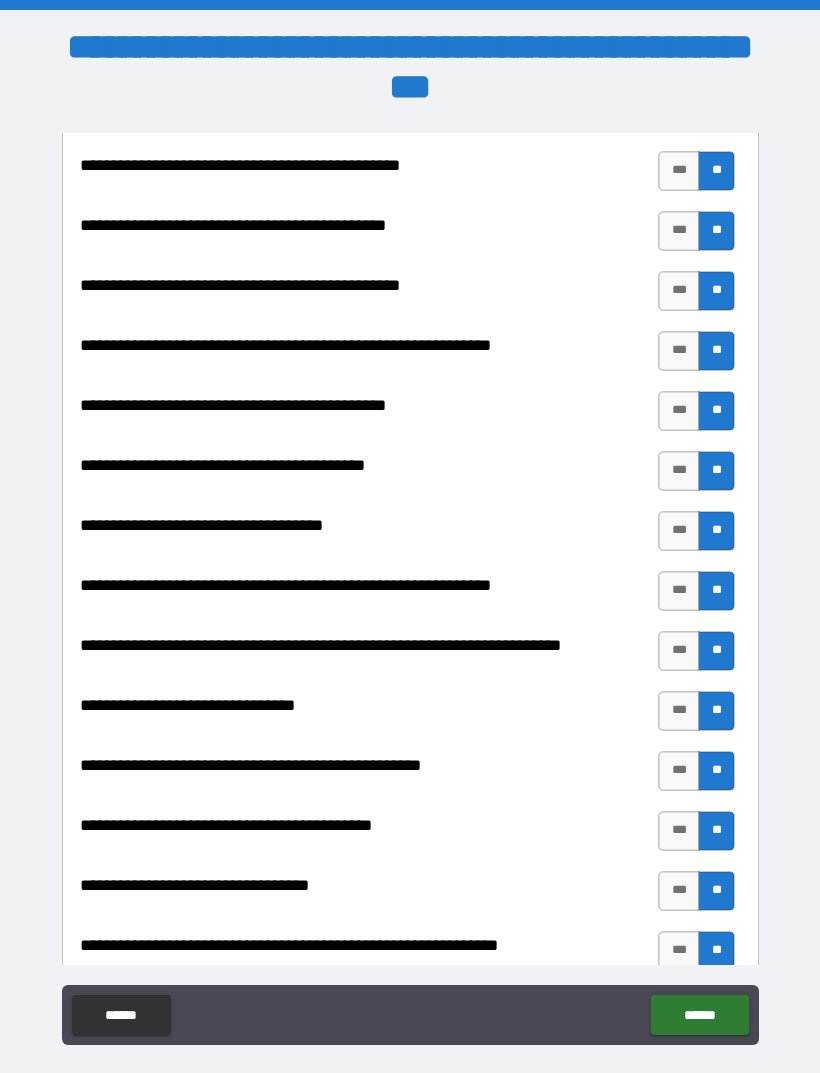 click on "***" at bounding box center (679, 471) 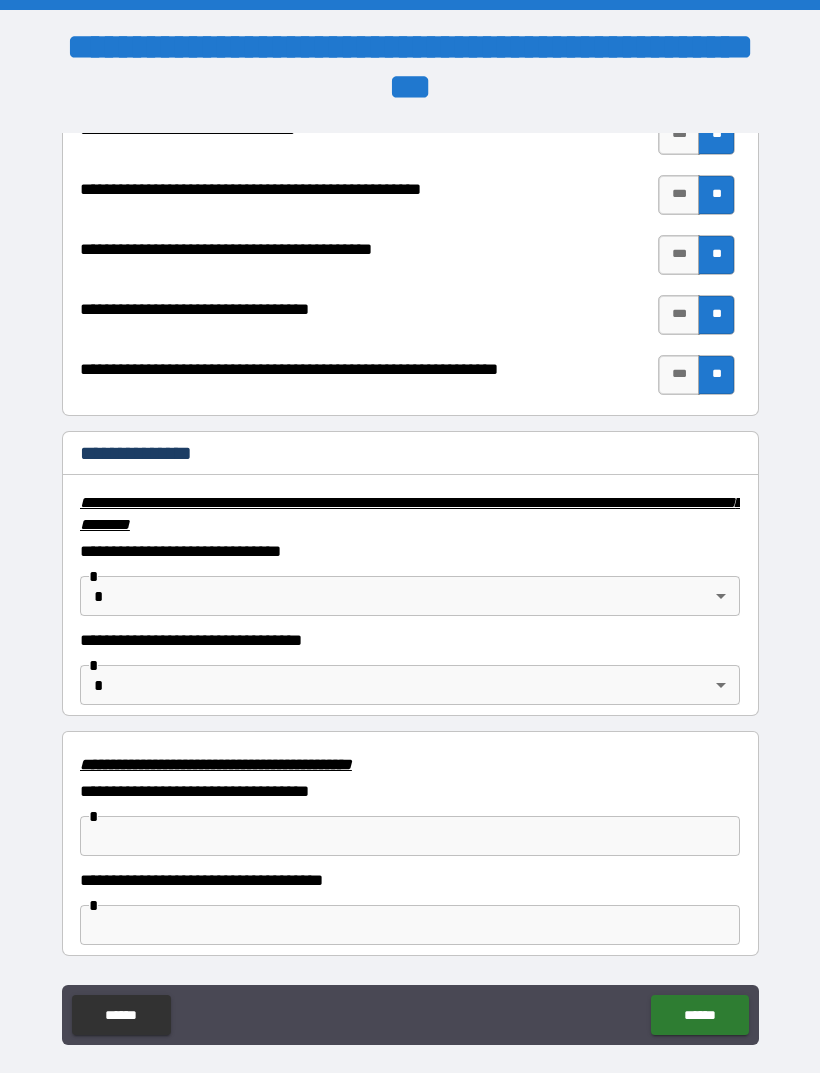 scroll, scrollTop: 2997, scrollLeft: 0, axis: vertical 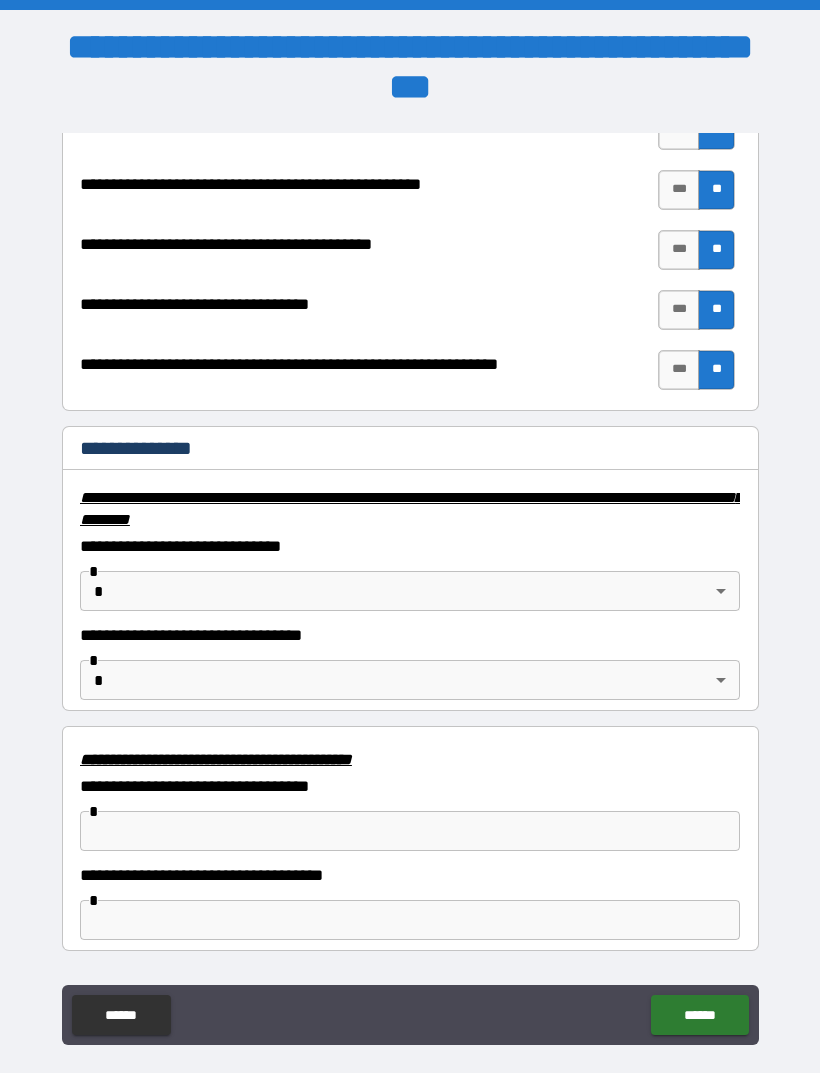 click on "**********" at bounding box center [410, 568] 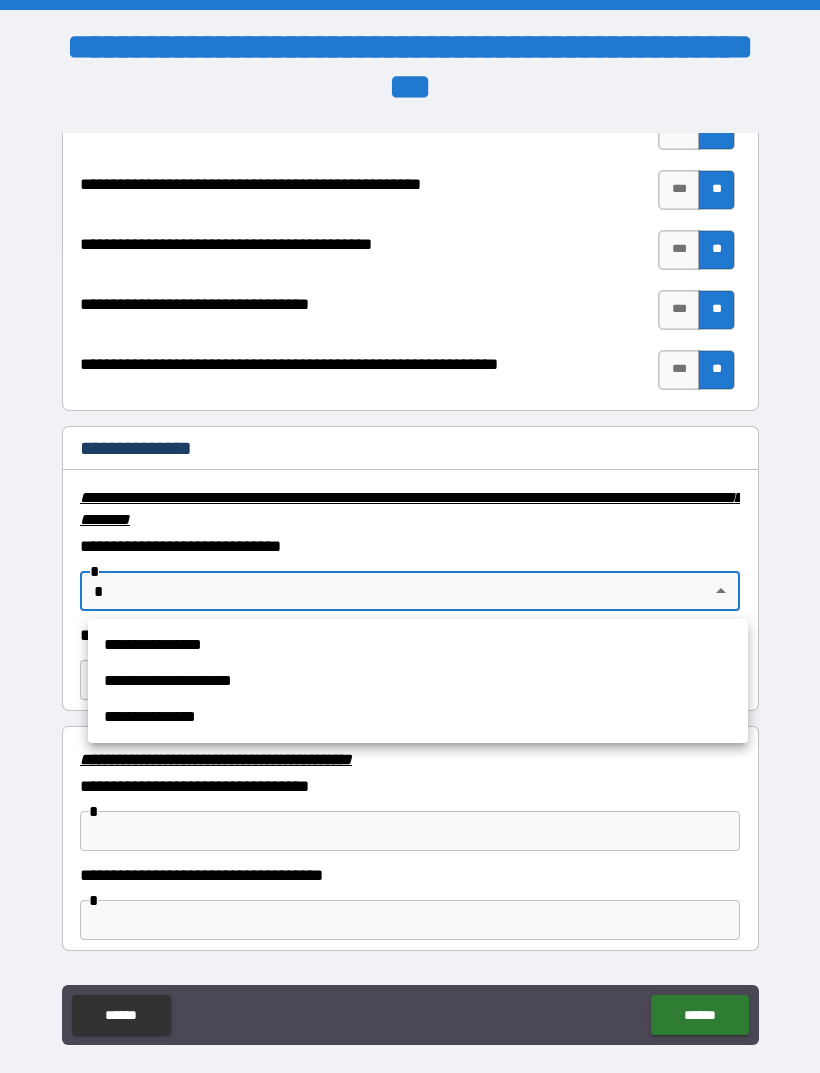 click on "**********" at bounding box center (418, 681) 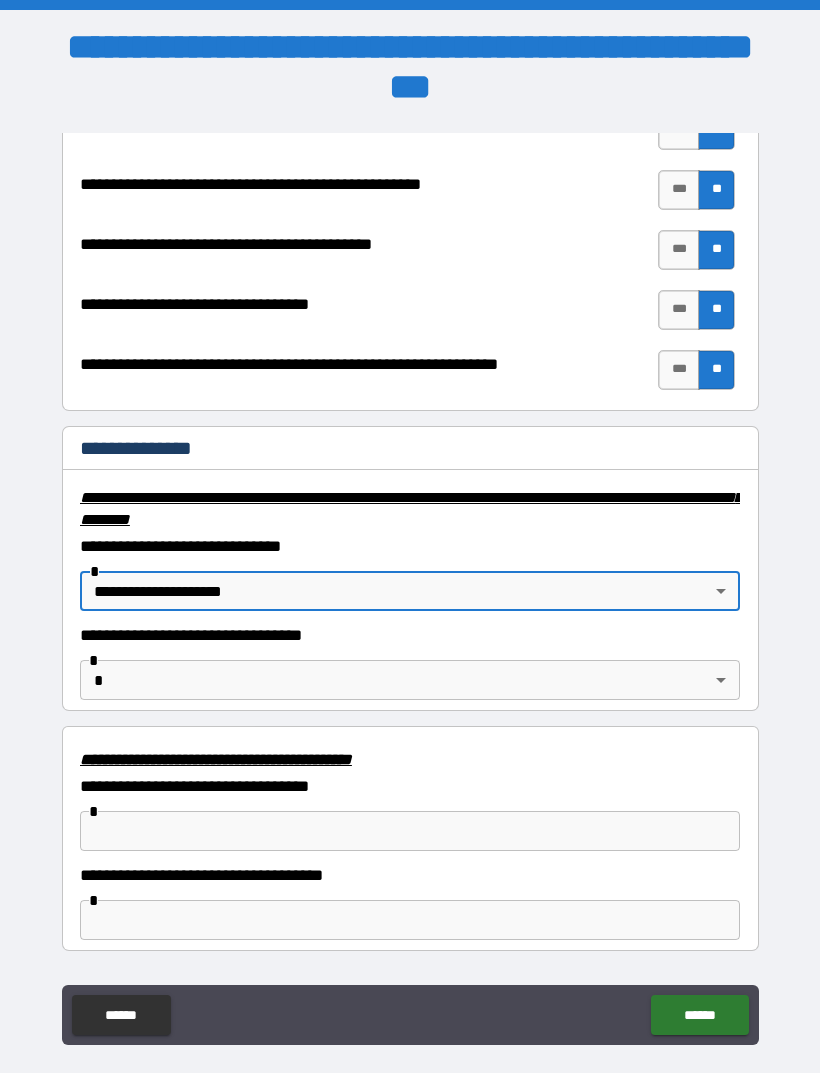 type on "**********" 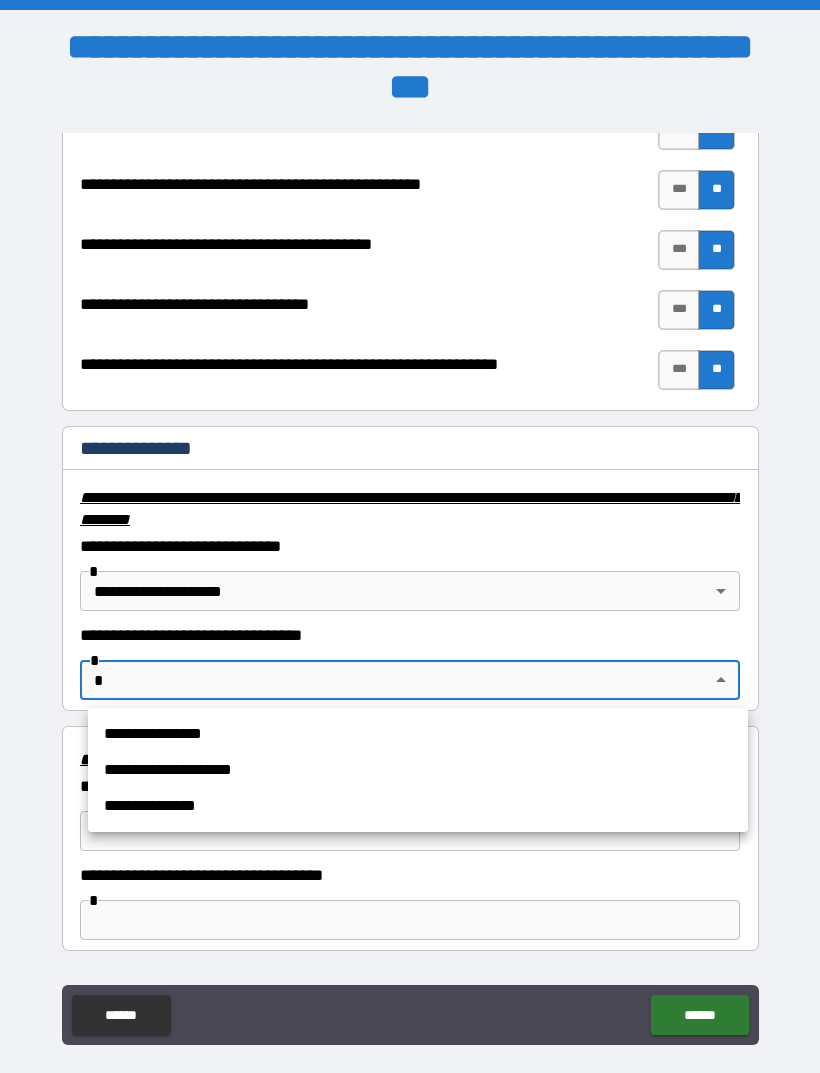 click on "**********" at bounding box center (418, 806) 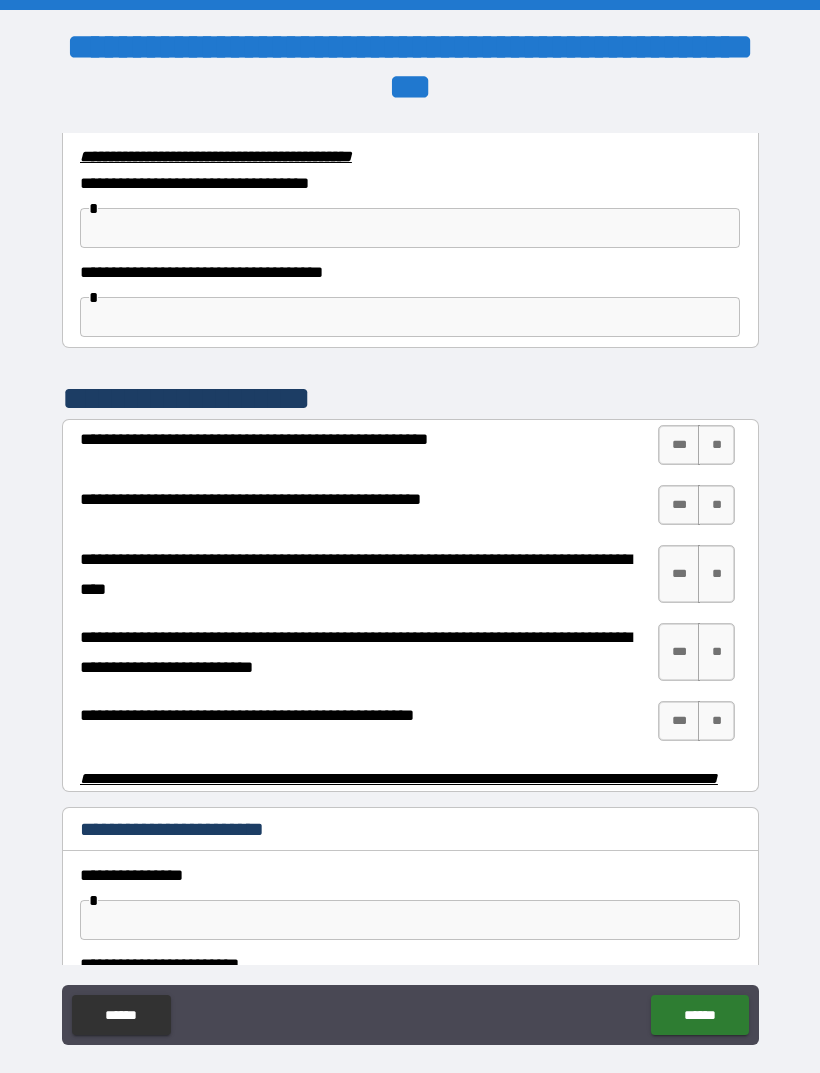 scroll, scrollTop: 3612, scrollLeft: 0, axis: vertical 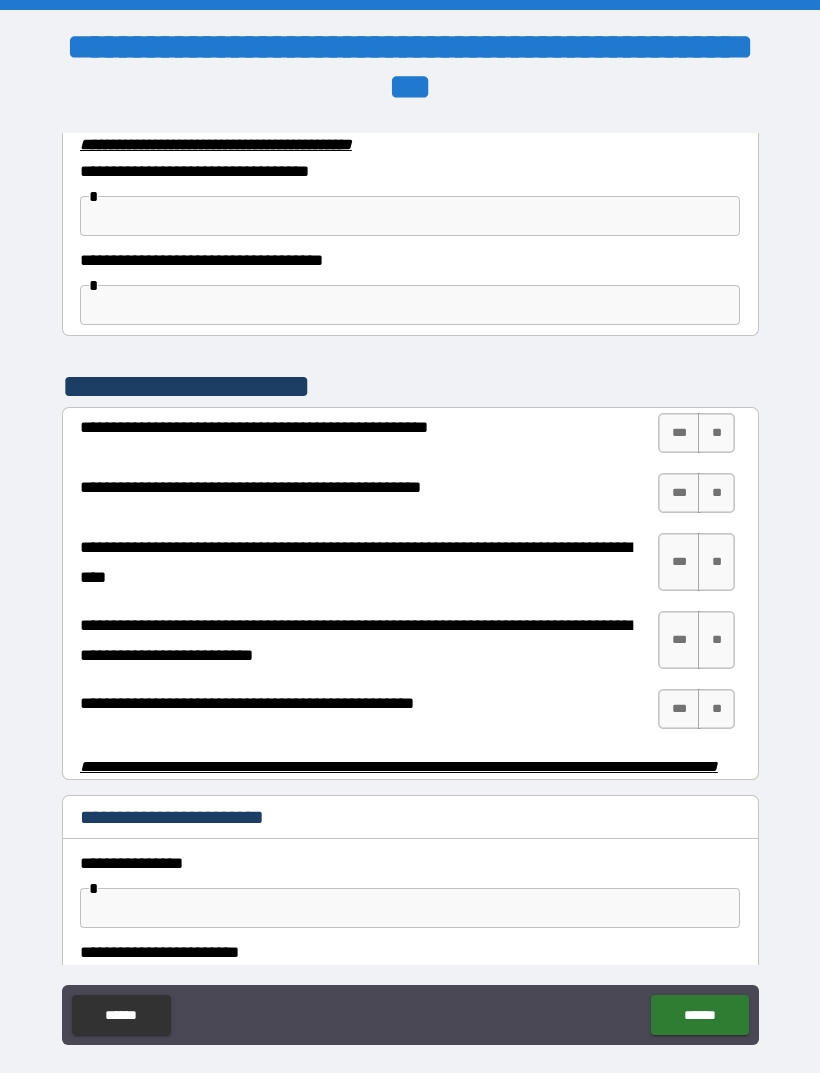 click on "**" at bounding box center (716, 433) 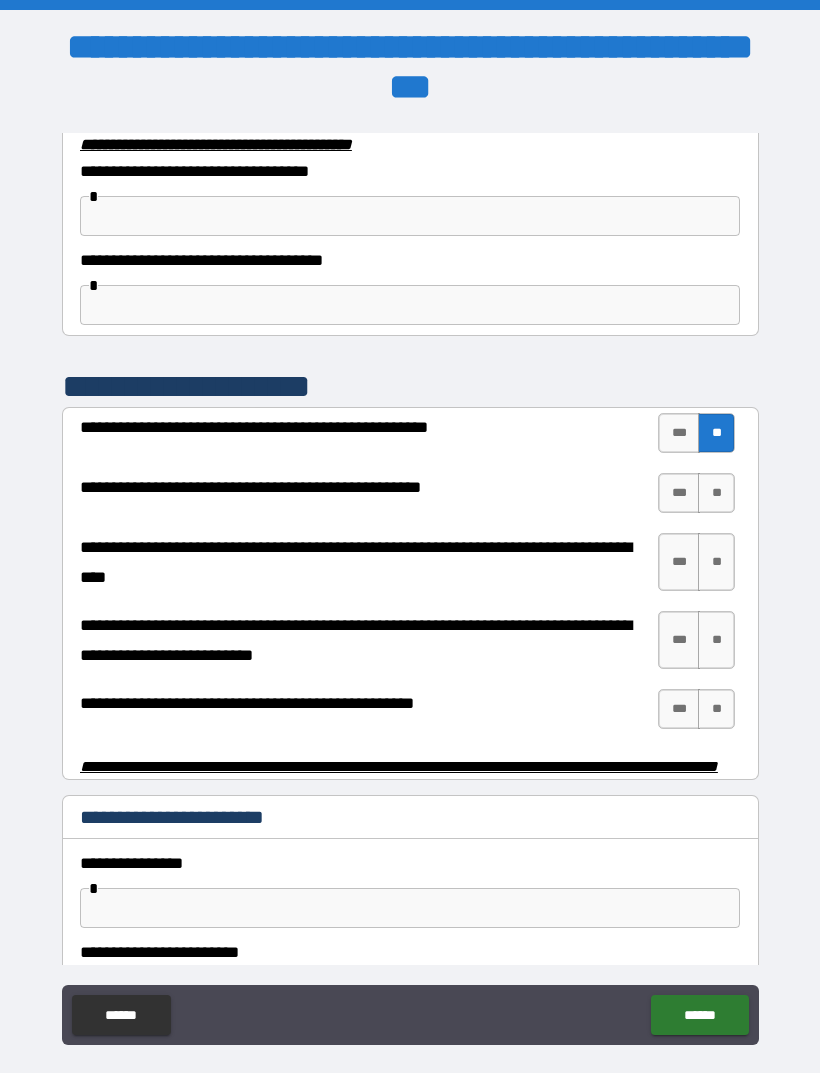 click on "***" at bounding box center (679, 493) 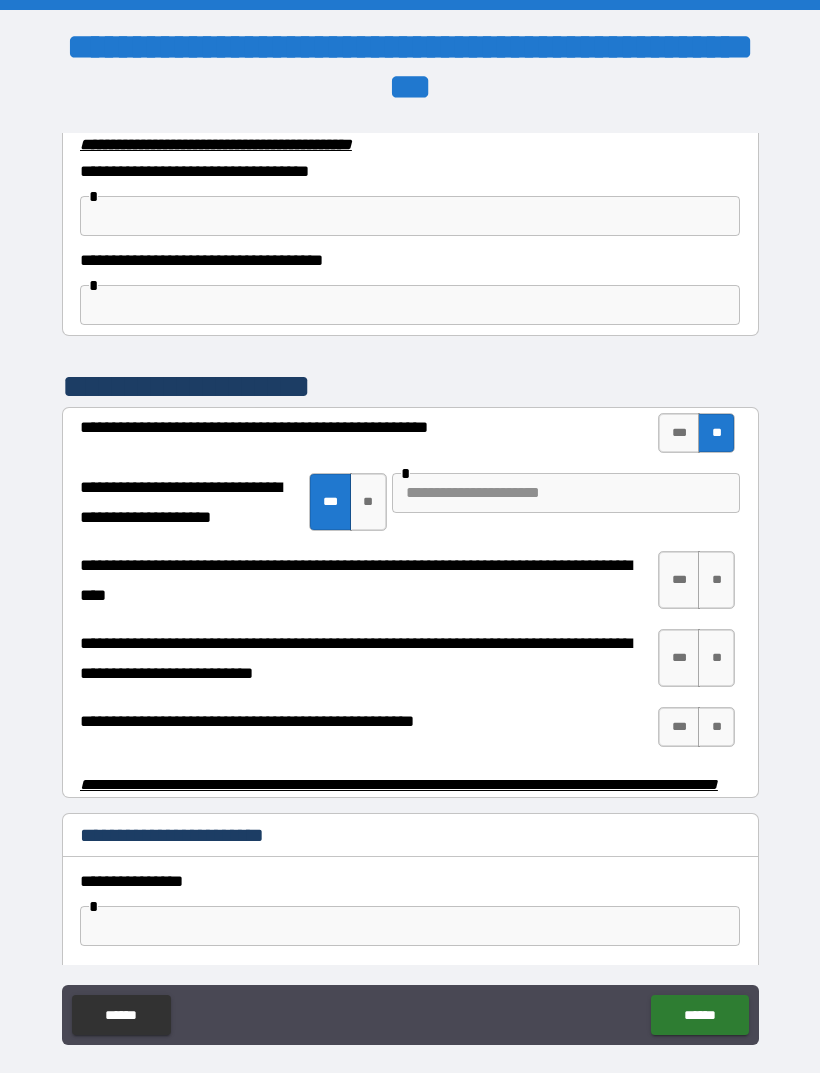 click at bounding box center (566, 493) 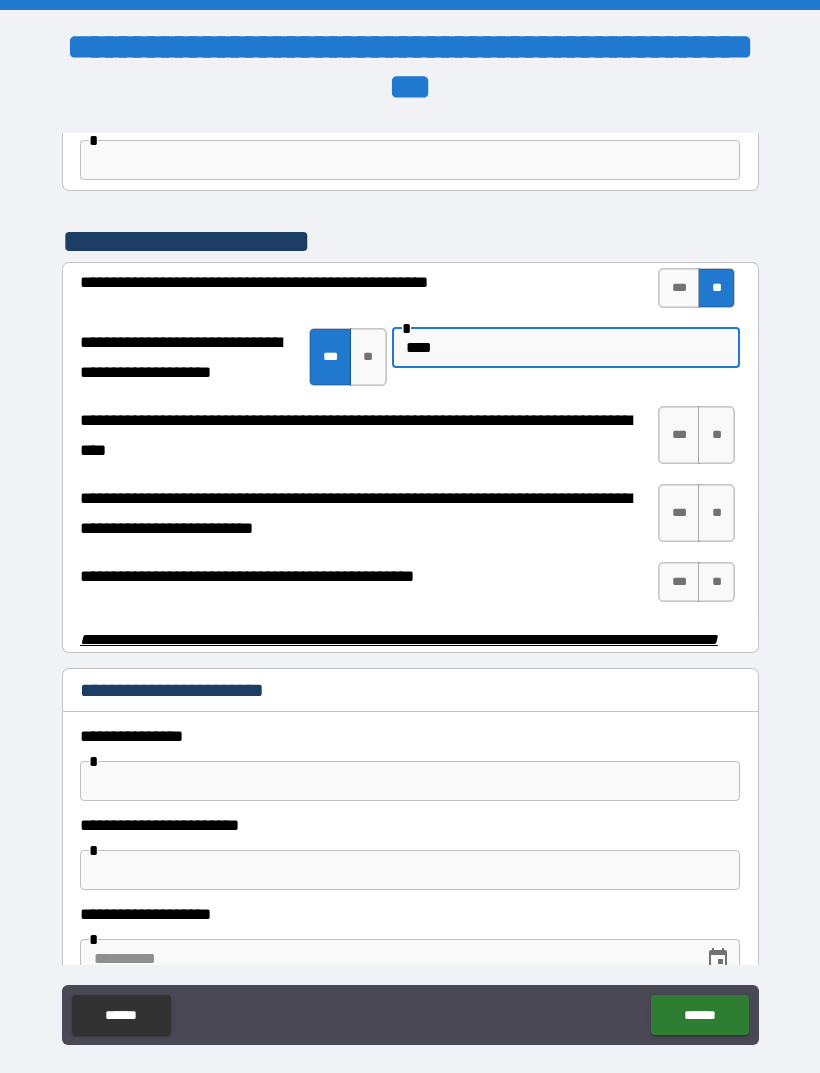 scroll, scrollTop: 3785, scrollLeft: 0, axis: vertical 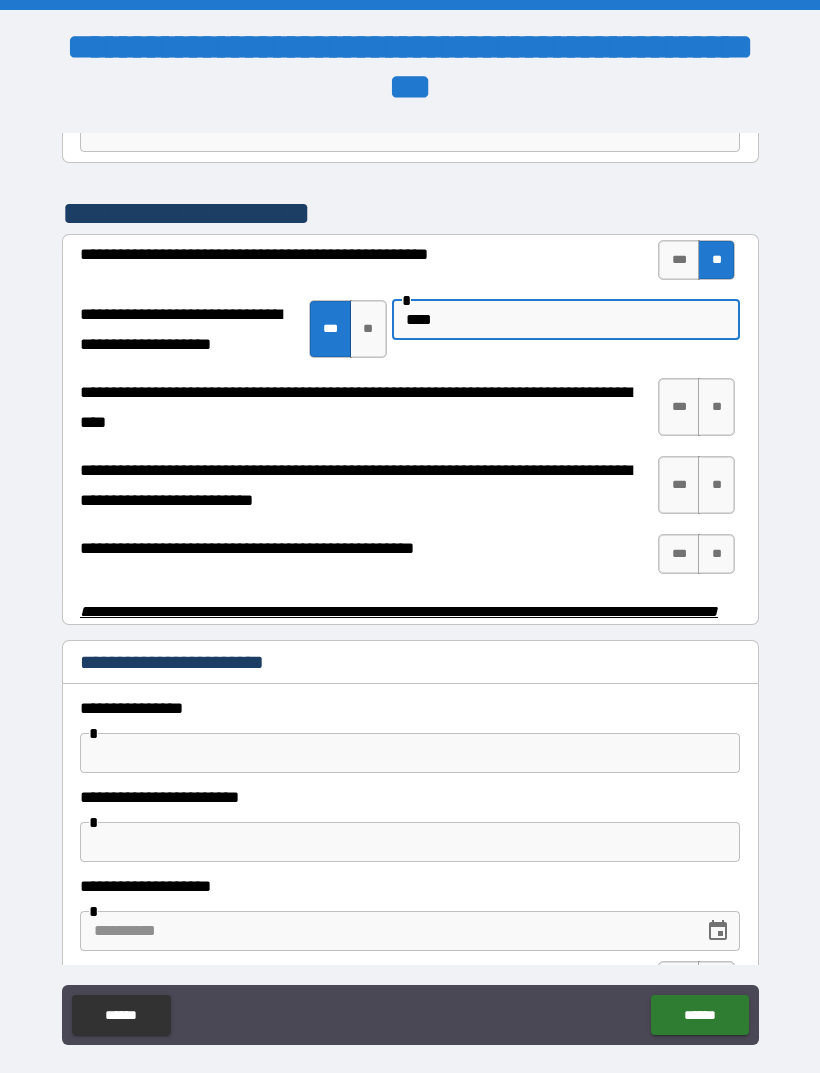 type on "****" 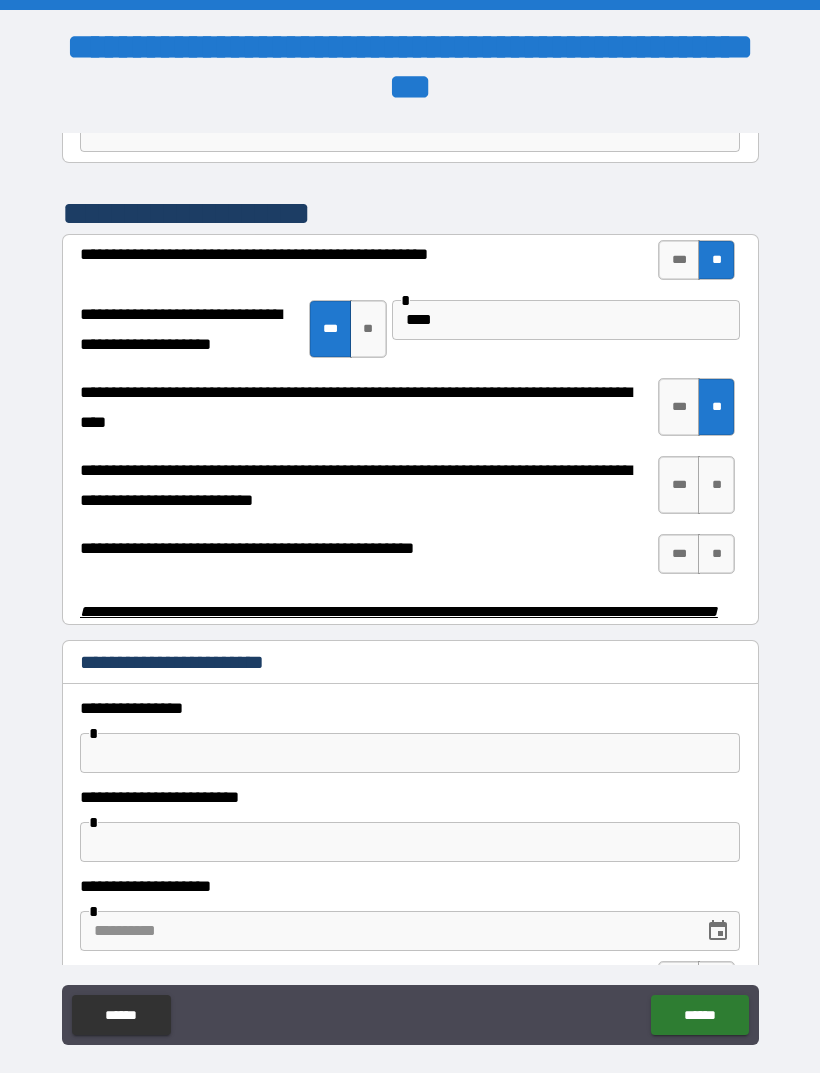 click on "**" at bounding box center [716, 485] 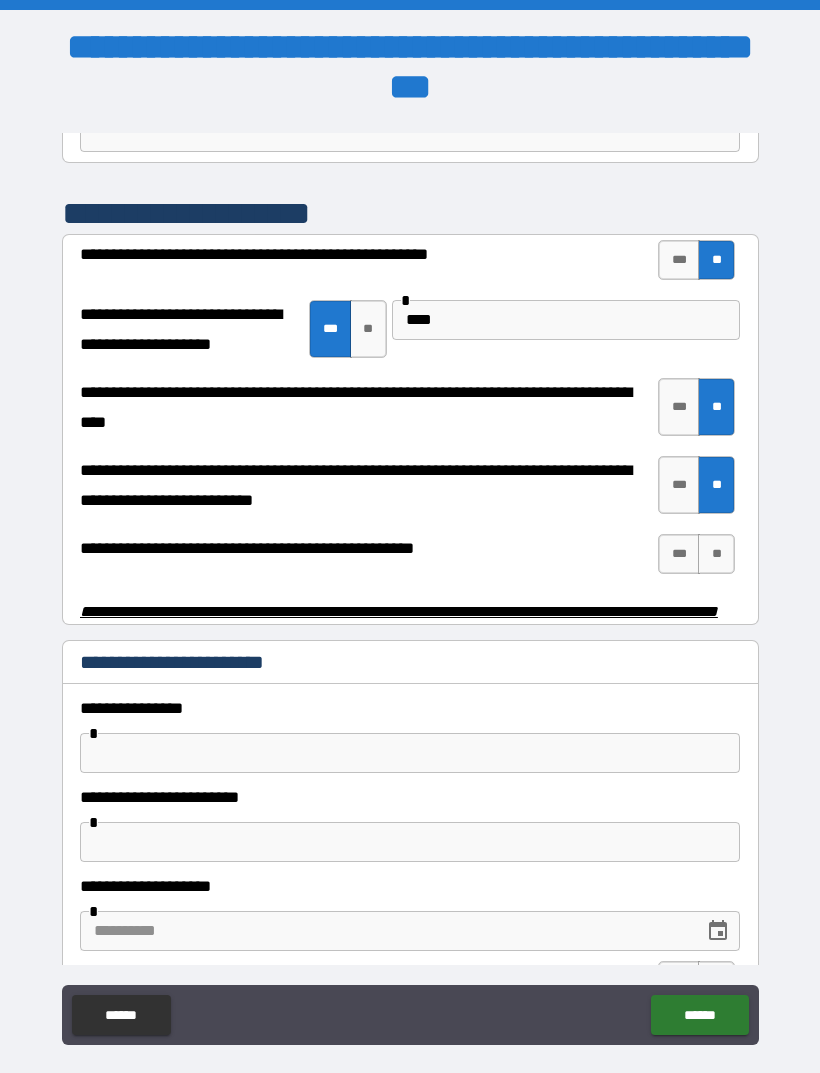 click on "***" at bounding box center (679, 554) 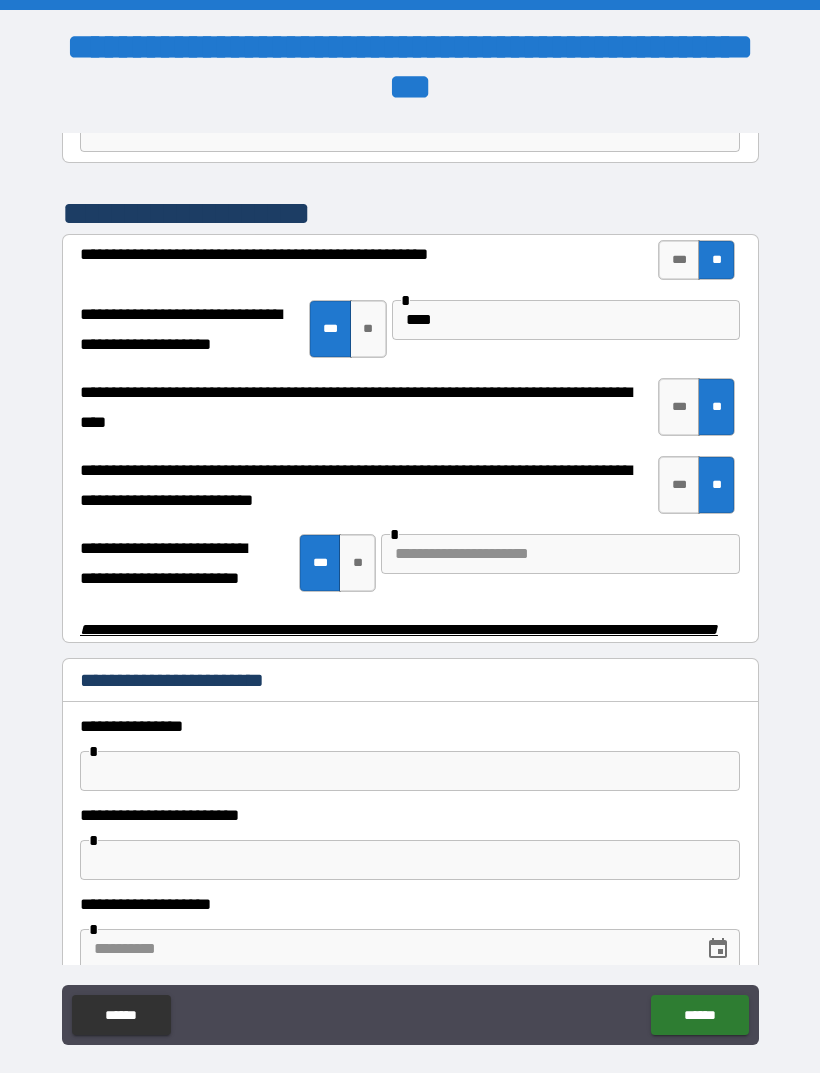 click on "**" at bounding box center (357, 563) 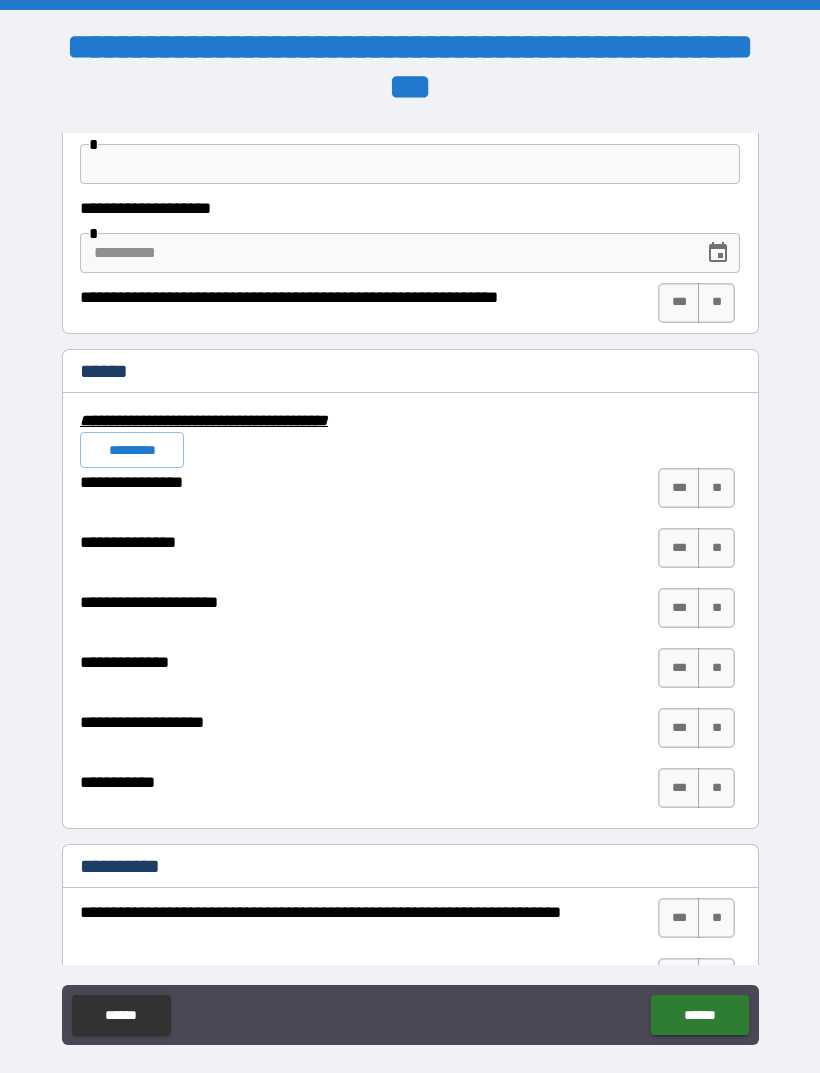 scroll, scrollTop: 4465, scrollLeft: 0, axis: vertical 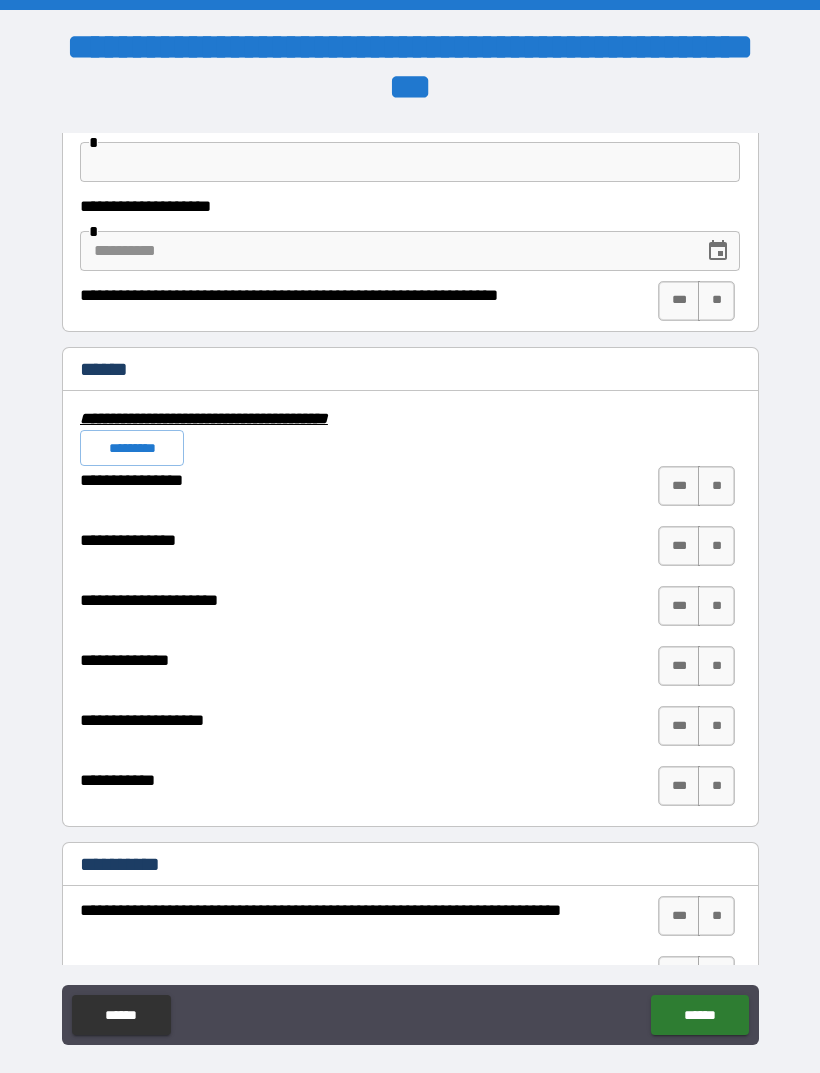 click on "**" at bounding box center (716, 486) 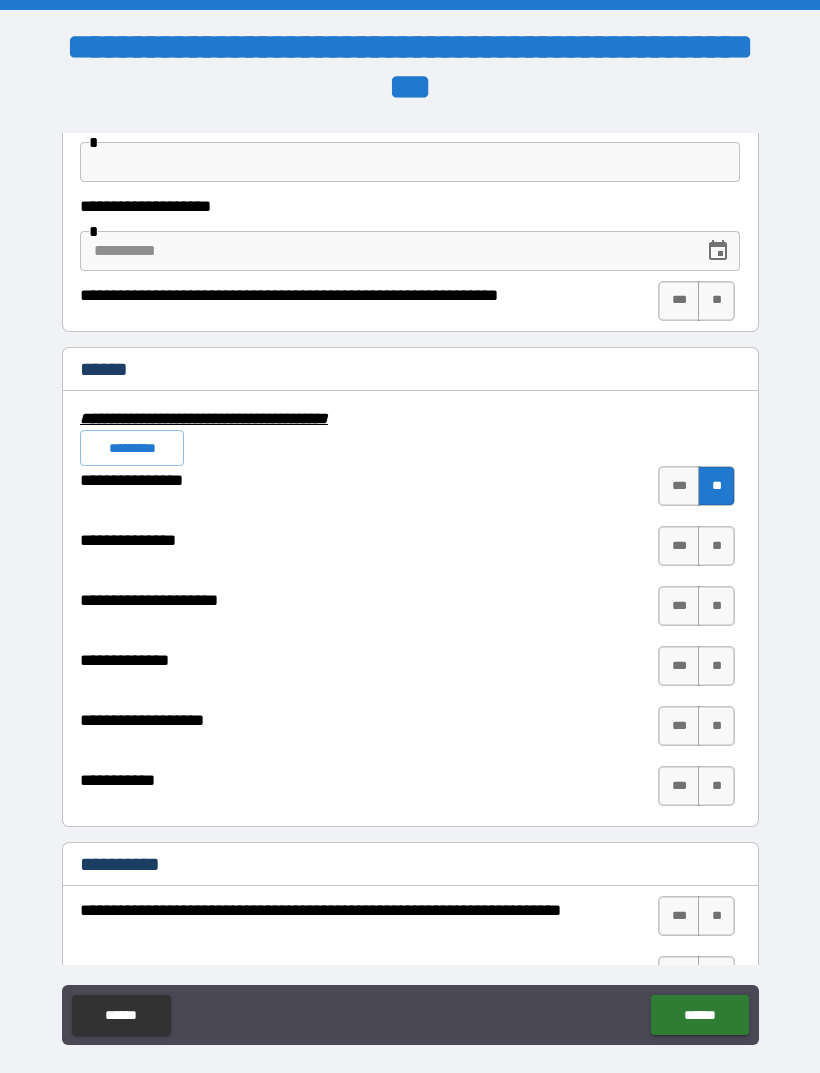click on "**" at bounding box center (716, 546) 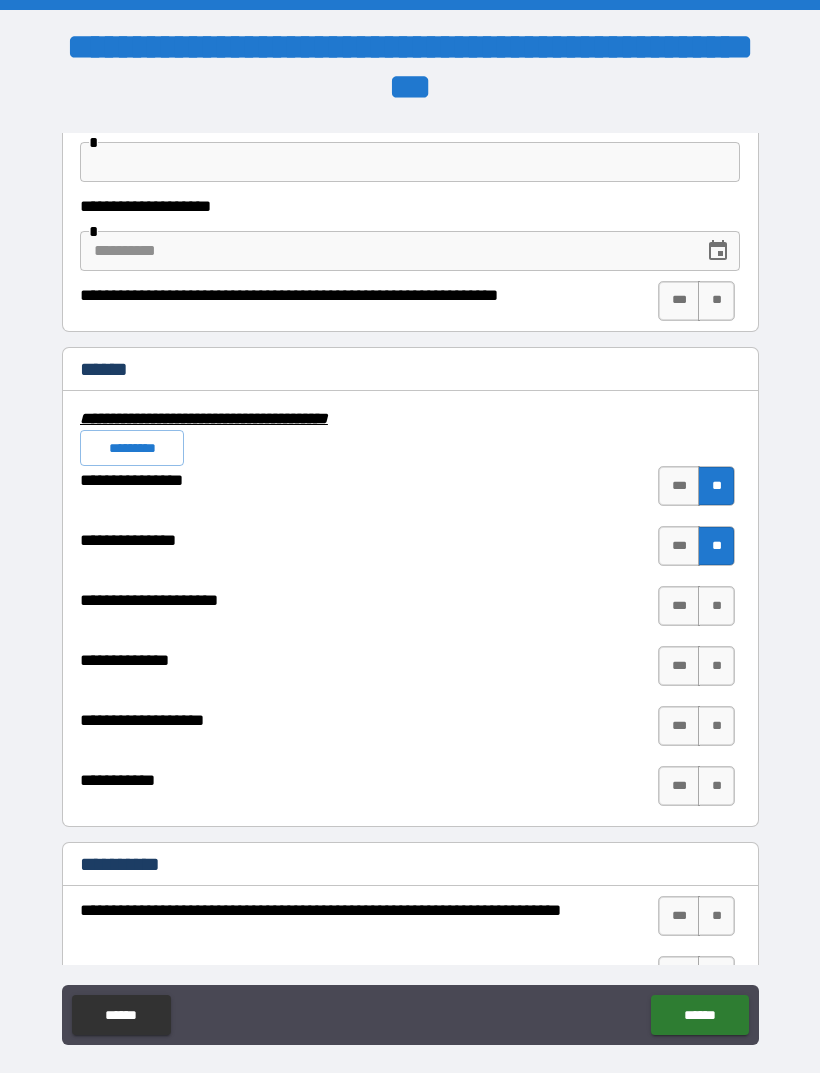 click on "**" at bounding box center [716, 606] 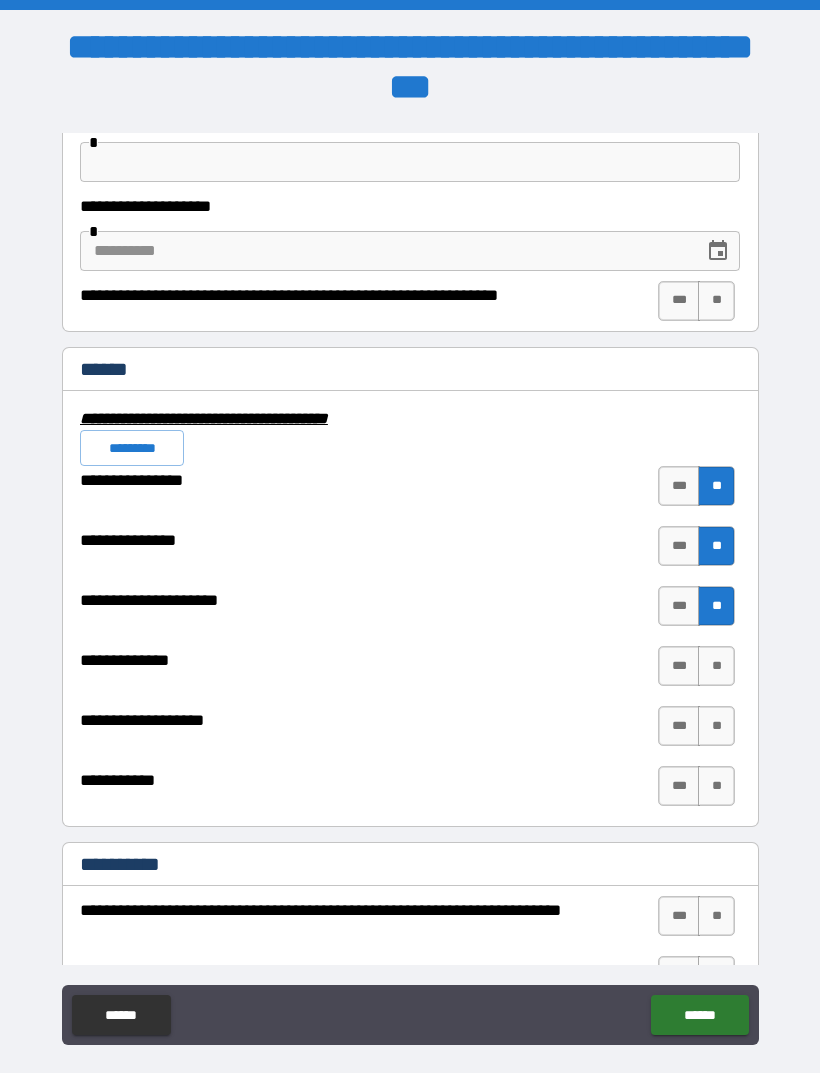 click on "**" at bounding box center (716, 666) 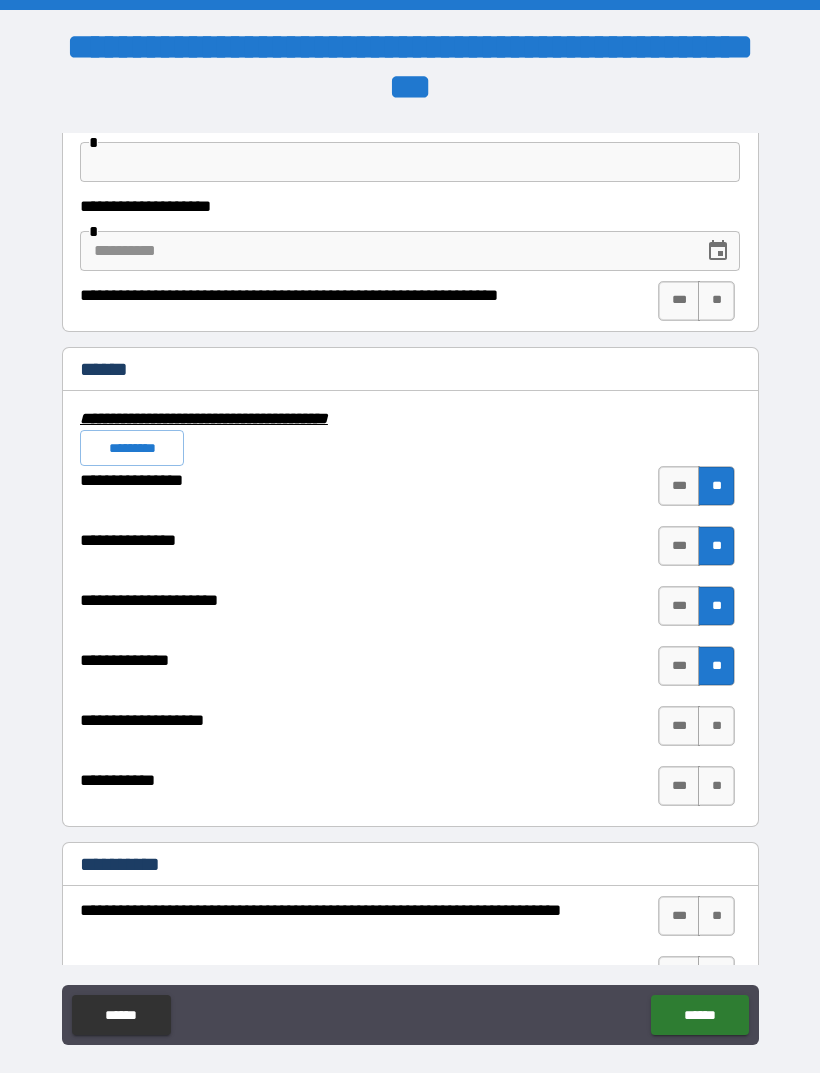 click on "**" at bounding box center (716, 726) 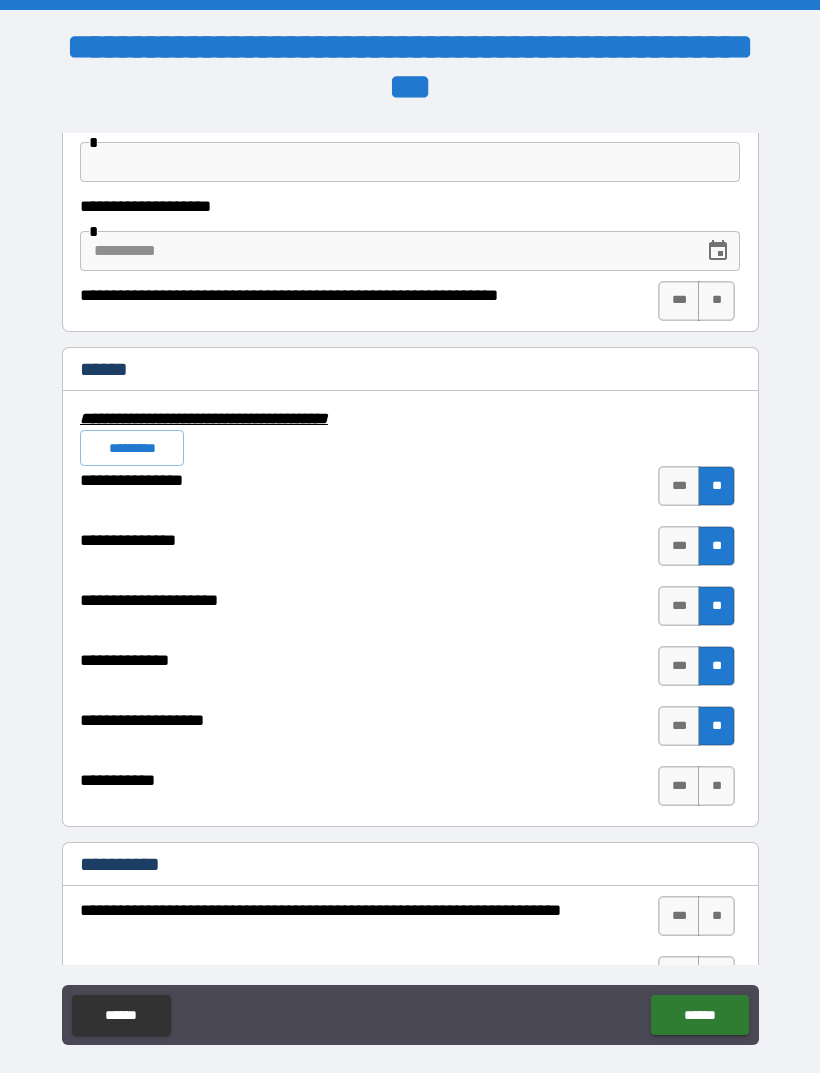 click on "**" at bounding box center (716, 786) 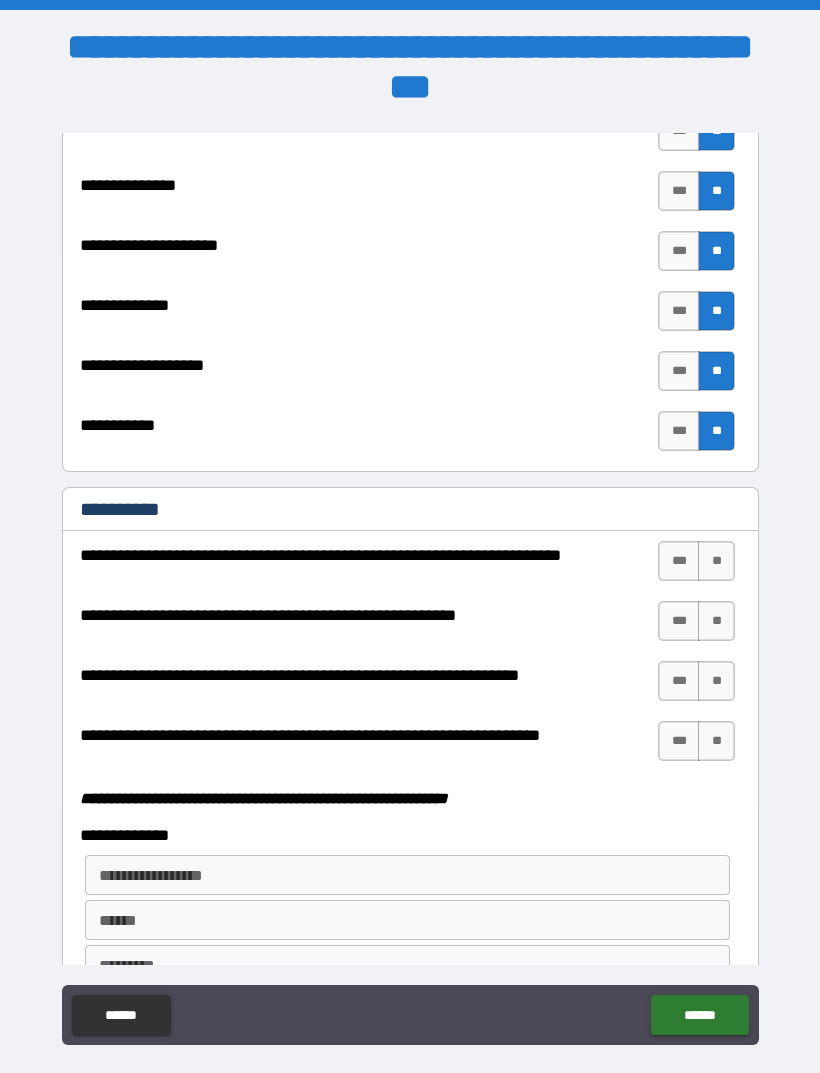 scroll, scrollTop: 4862, scrollLeft: 0, axis: vertical 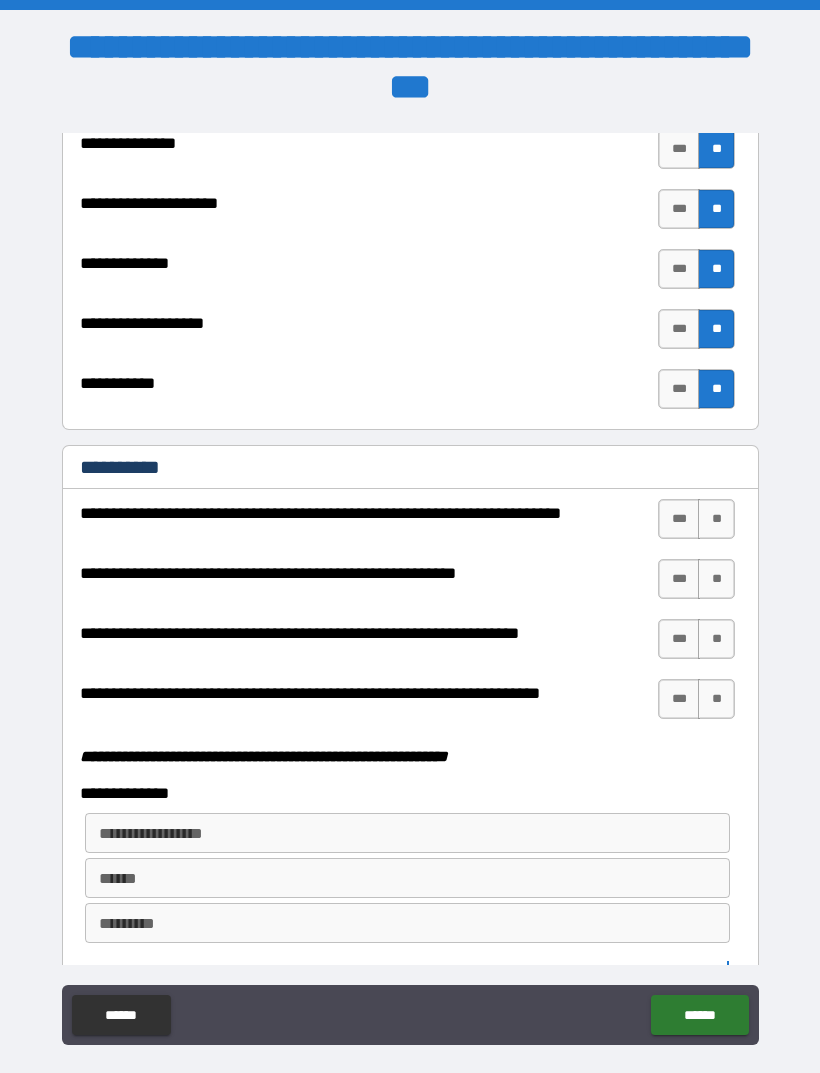 click on "**" at bounding box center (716, 519) 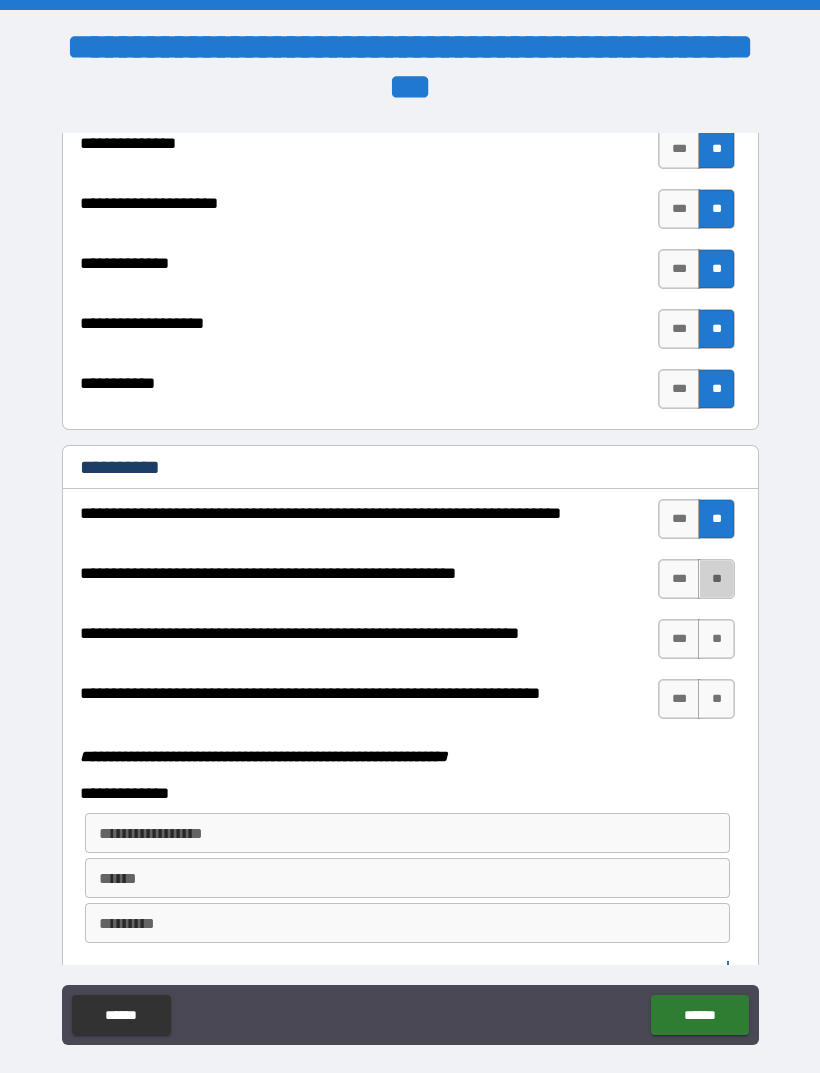 click on "**" at bounding box center (716, 579) 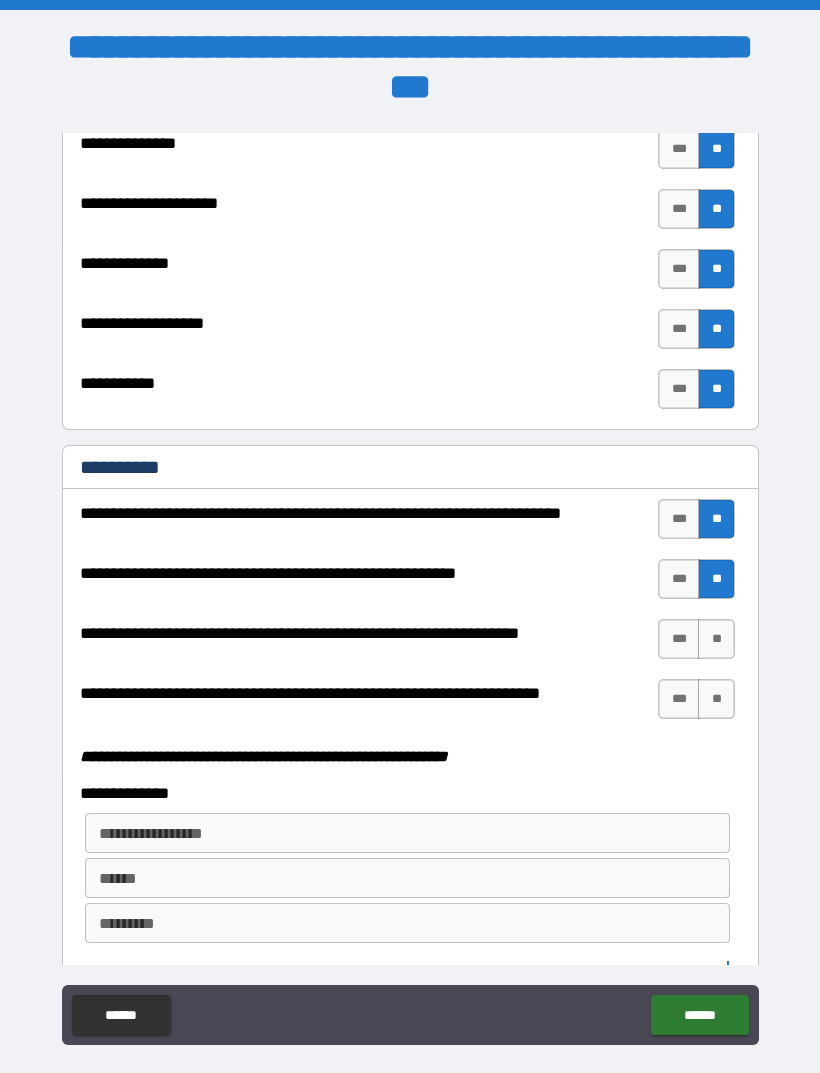 click on "**" at bounding box center (716, 639) 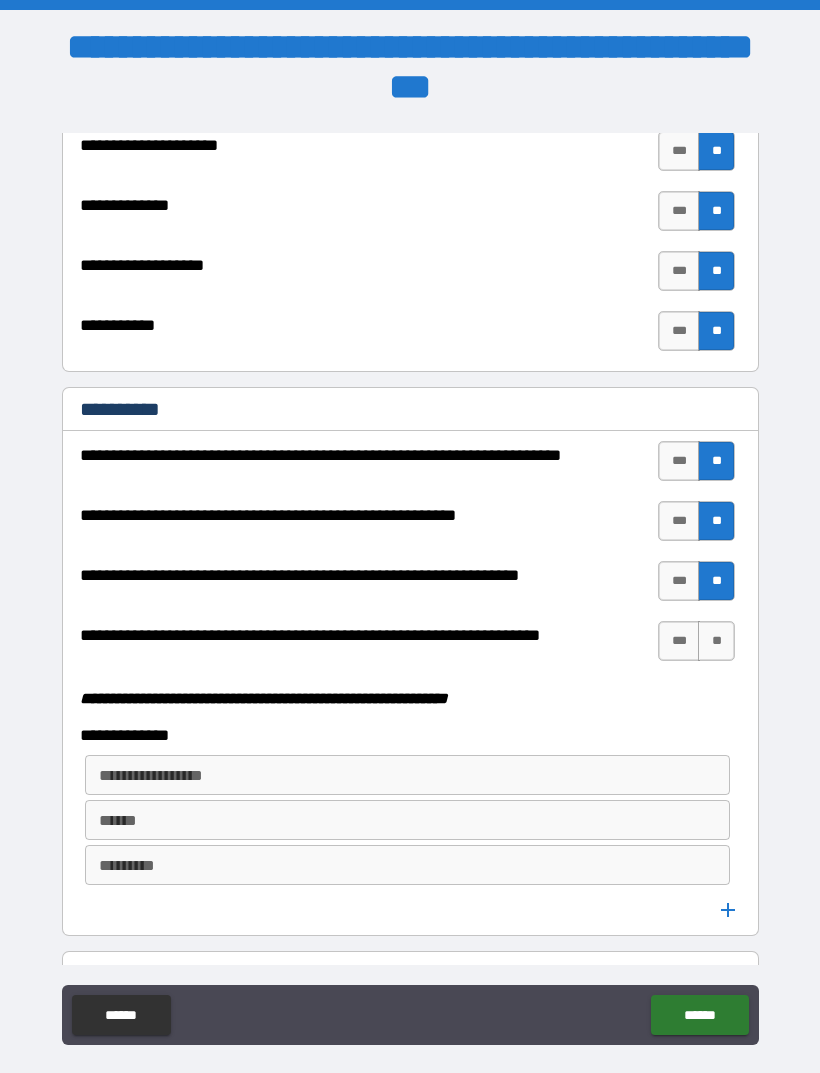 scroll, scrollTop: 4924, scrollLeft: 0, axis: vertical 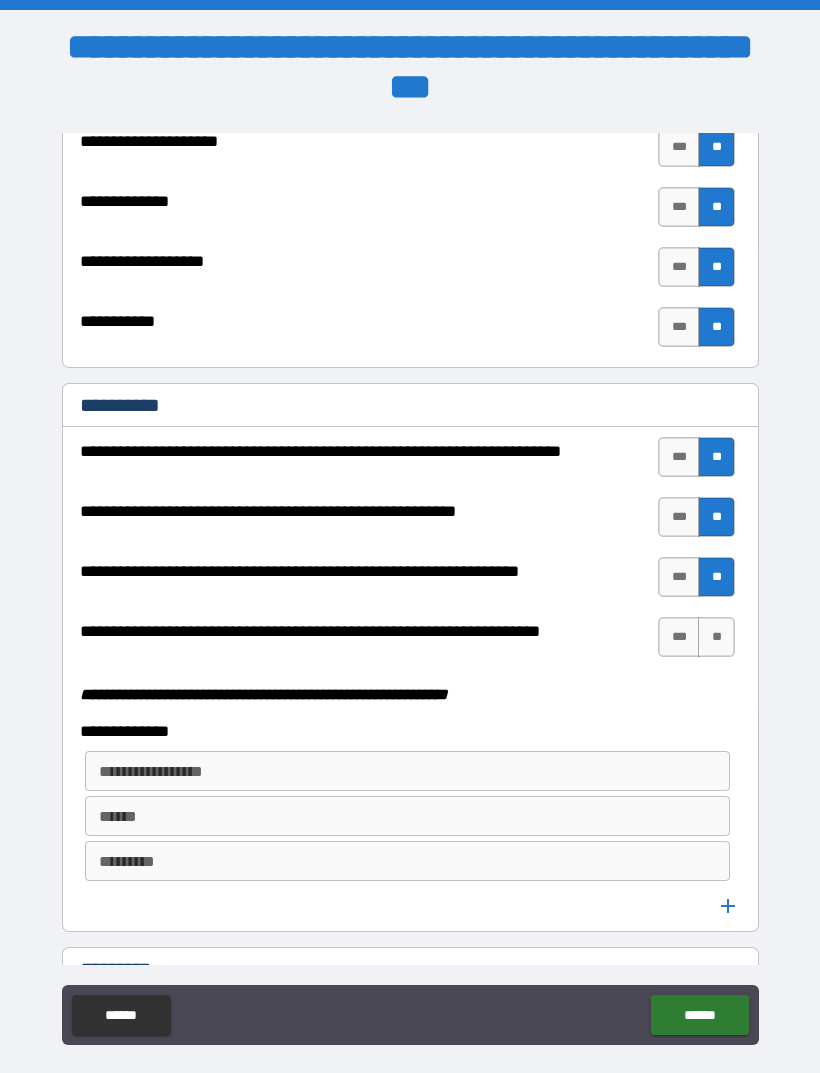click on "***" at bounding box center (679, 637) 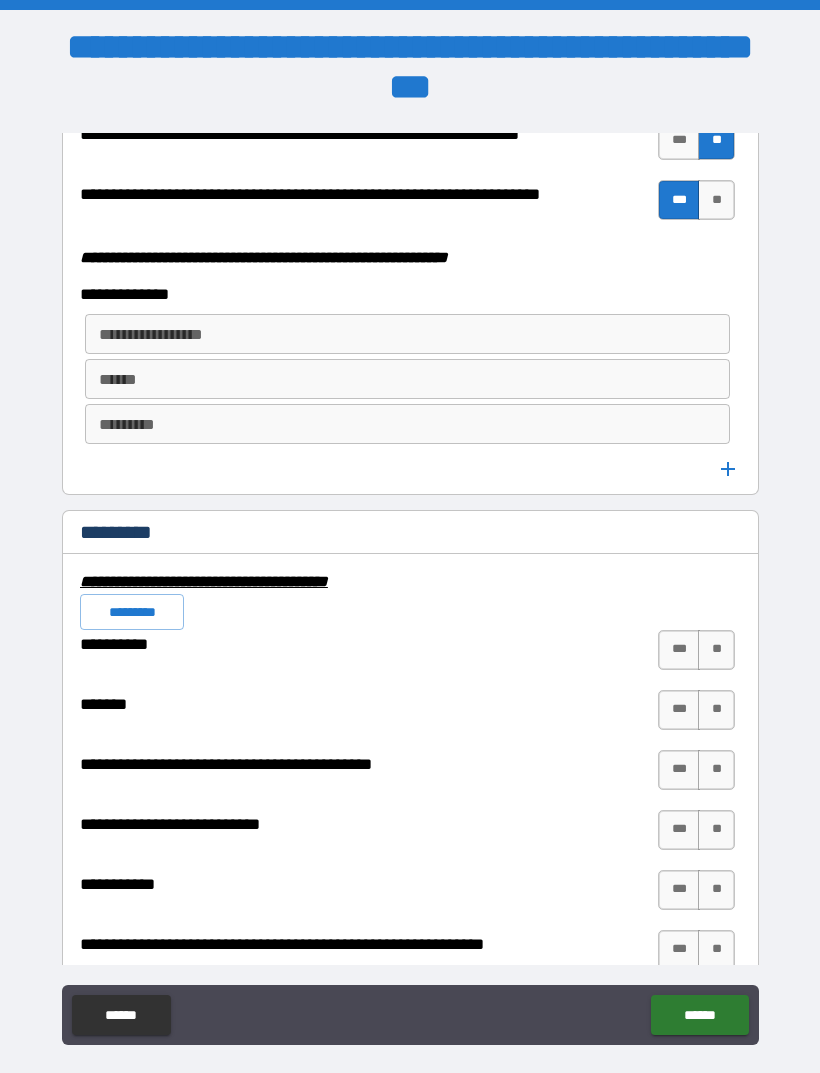 scroll, scrollTop: 5360, scrollLeft: 0, axis: vertical 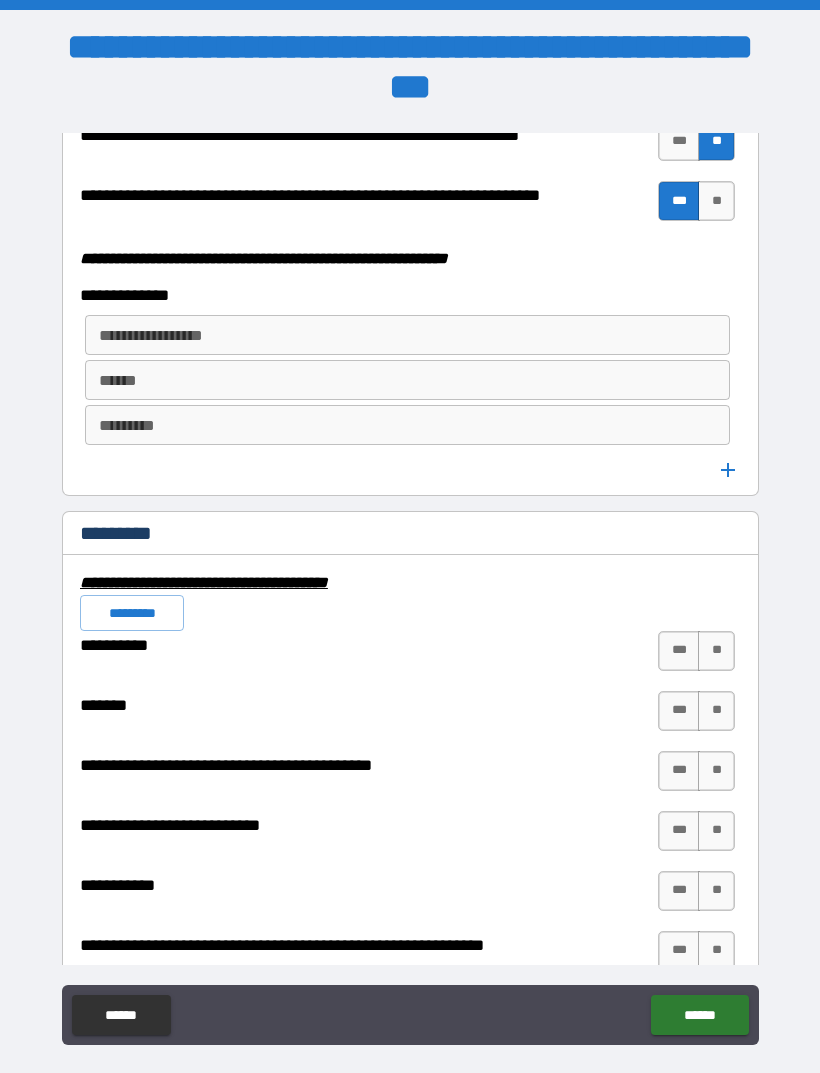 click on "**********" at bounding box center [406, 335] 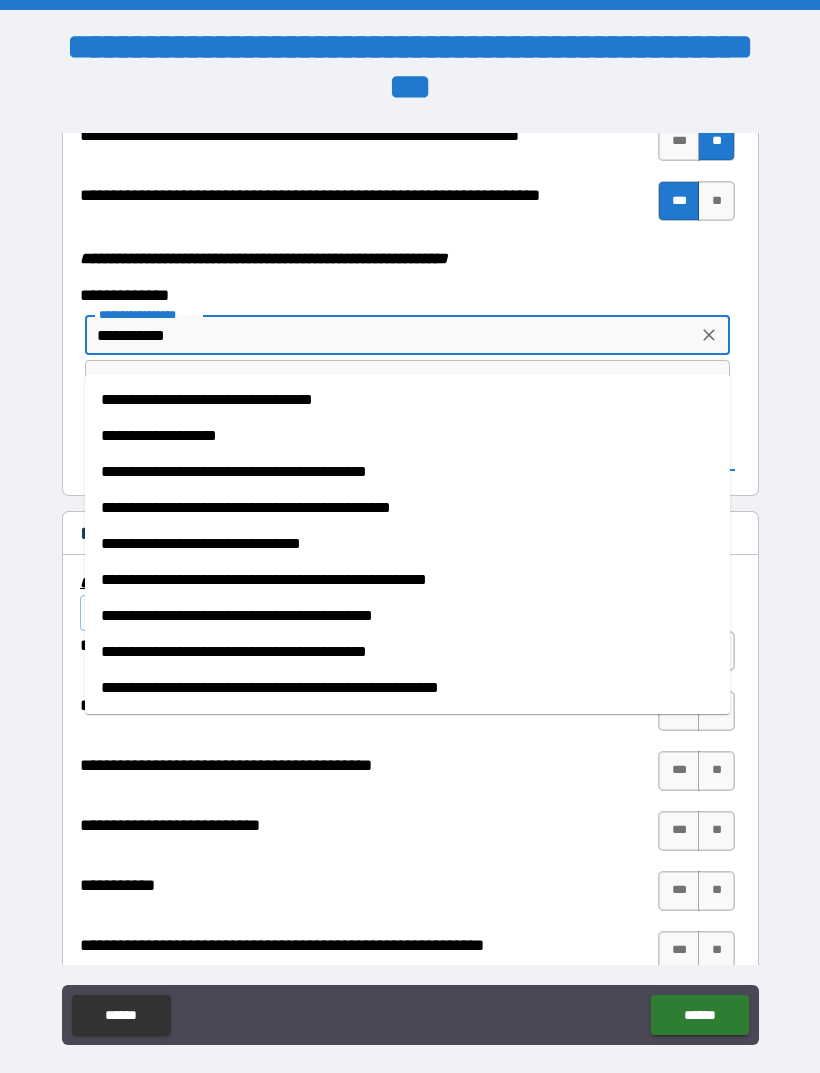 click on "**********" at bounding box center [407, 544] 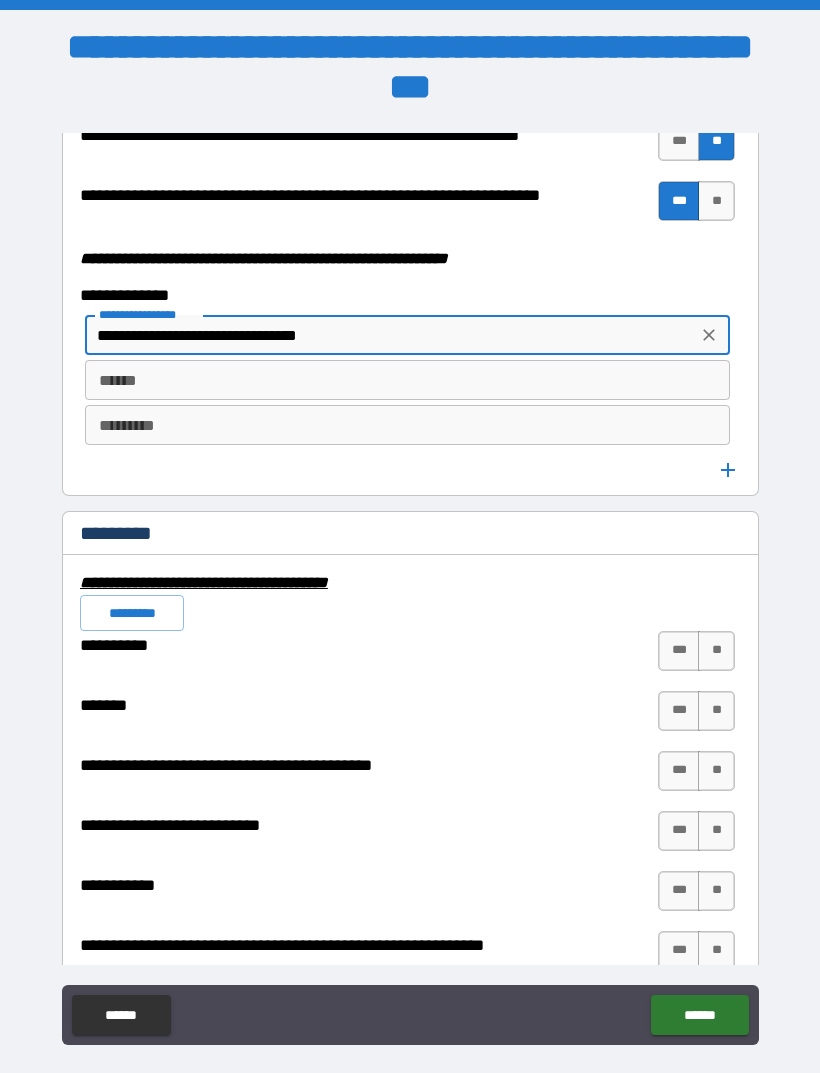 click on "******" at bounding box center (407, 380) 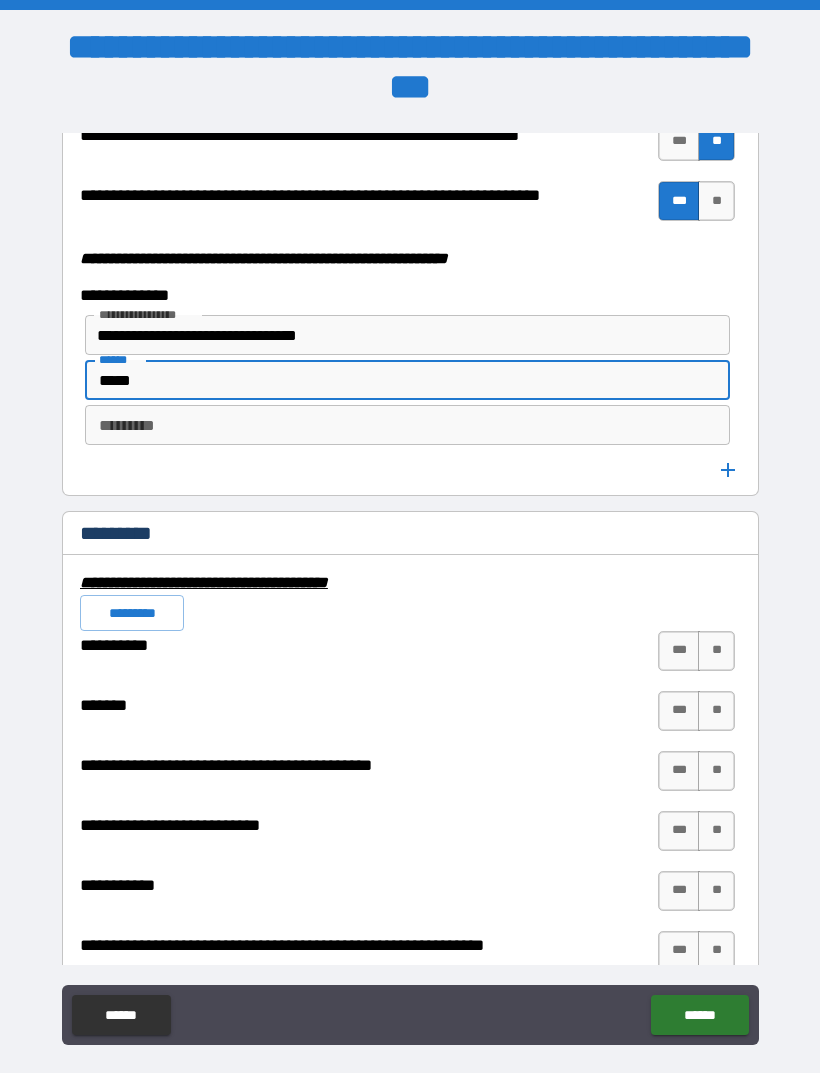 type on "****" 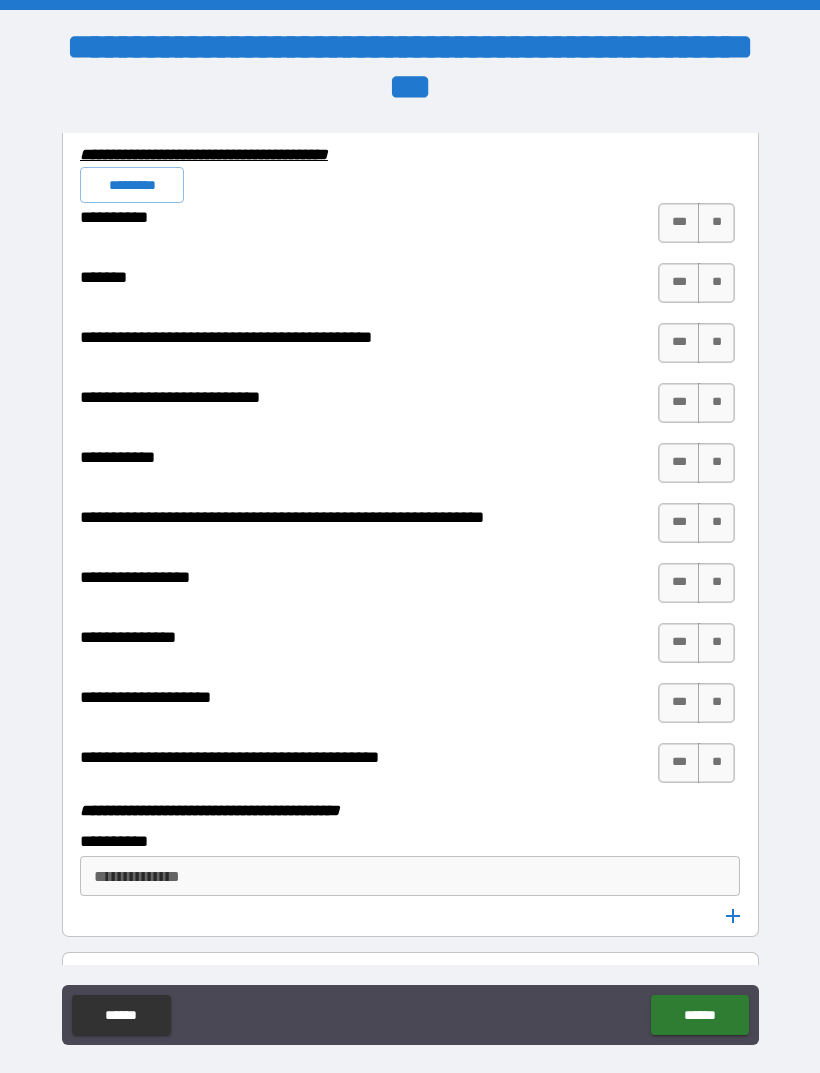 scroll, scrollTop: 5790, scrollLeft: 0, axis: vertical 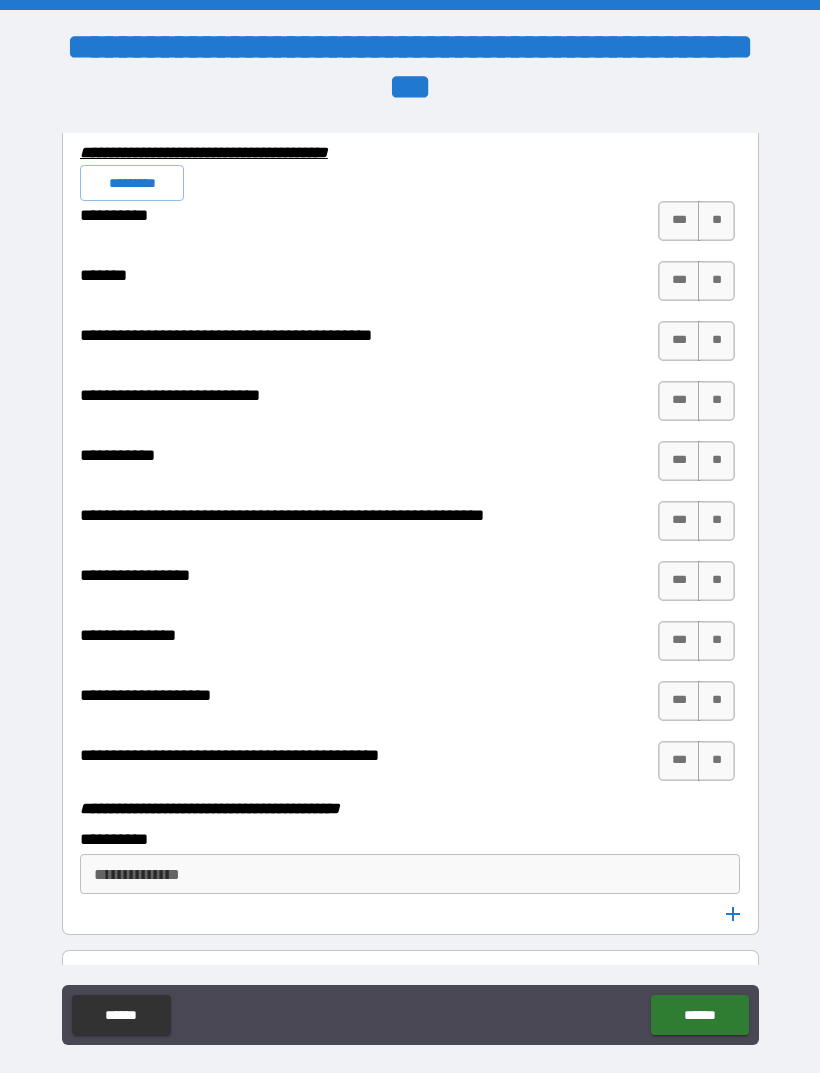 type on "*********" 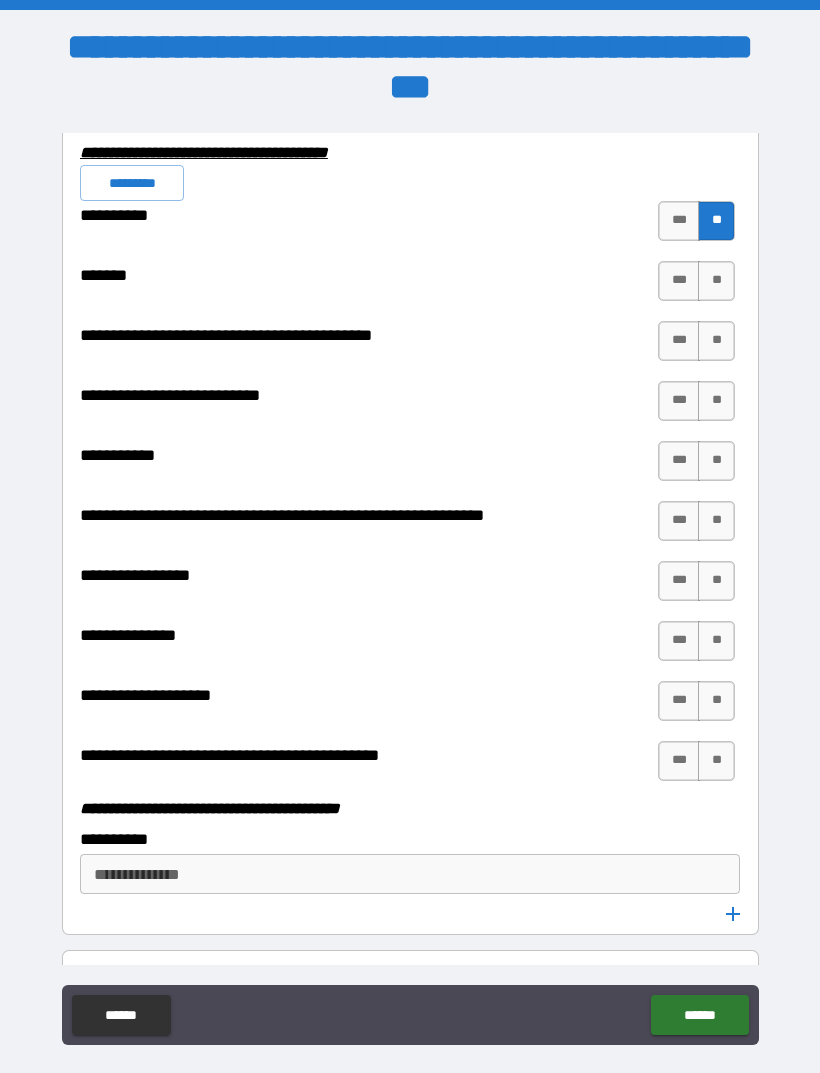 click on "**" at bounding box center [716, 281] 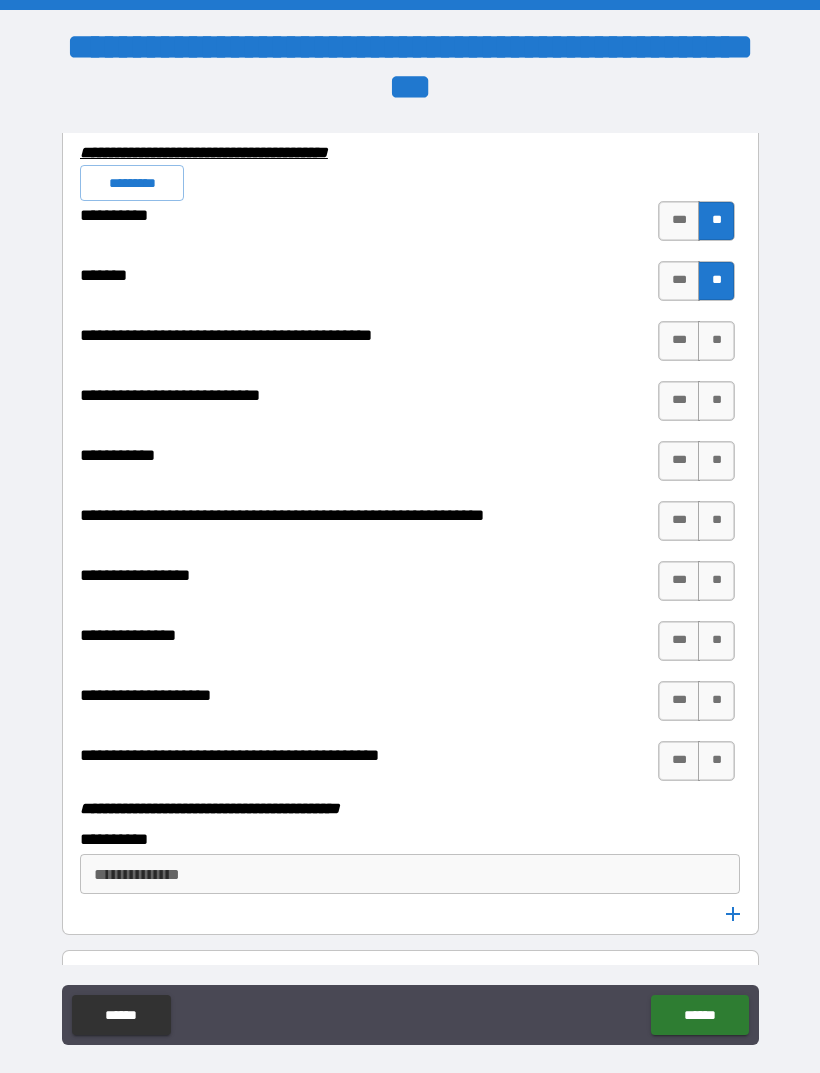 click on "**" at bounding box center (716, 341) 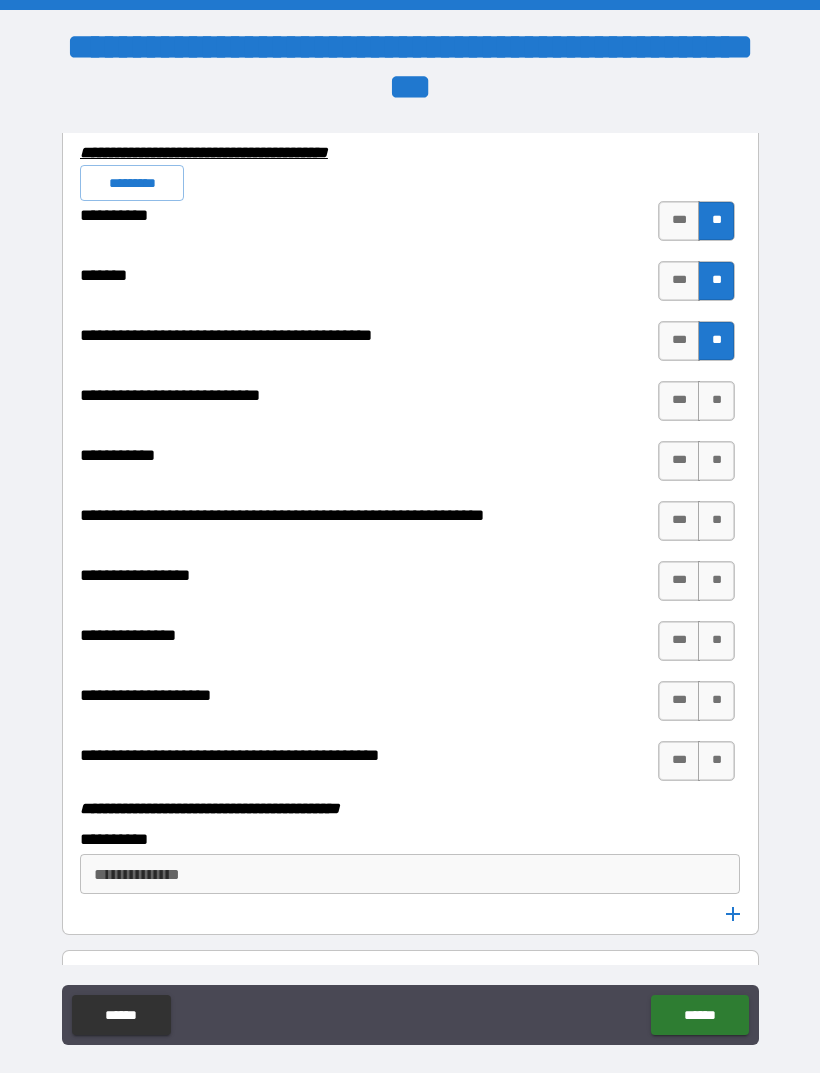 click on "***" at bounding box center [679, 401] 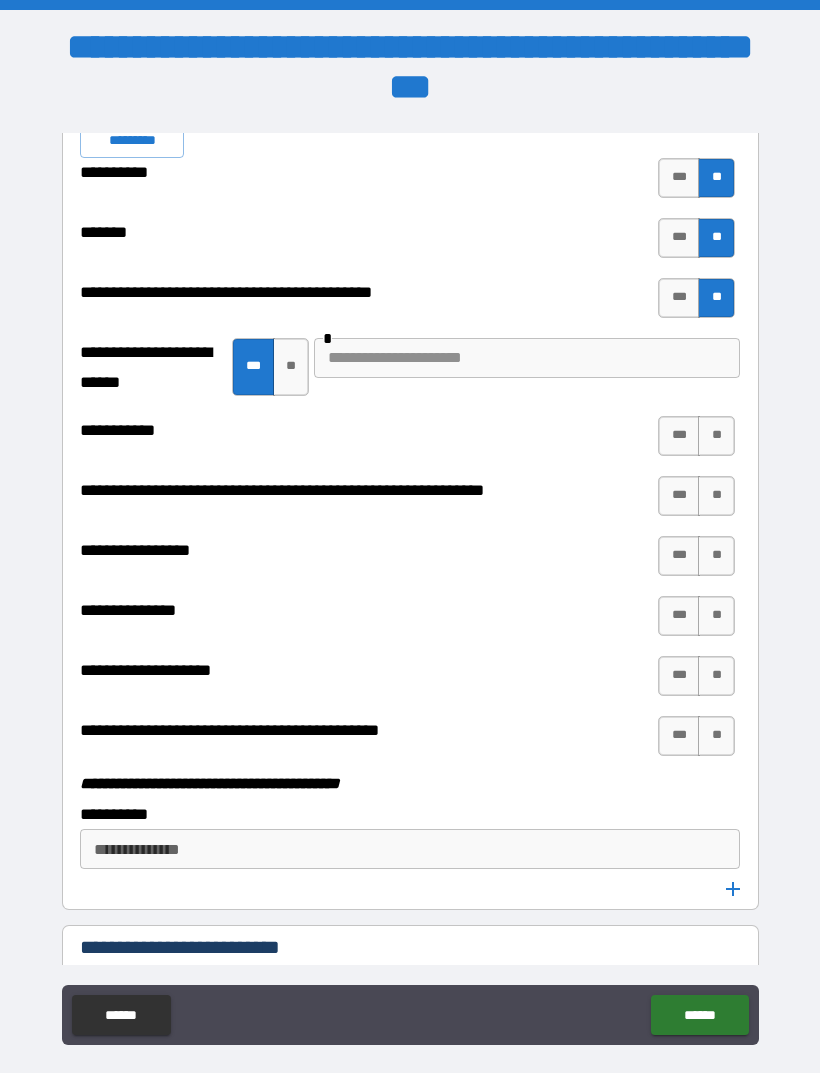 scroll, scrollTop: 5840, scrollLeft: 0, axis: vertical 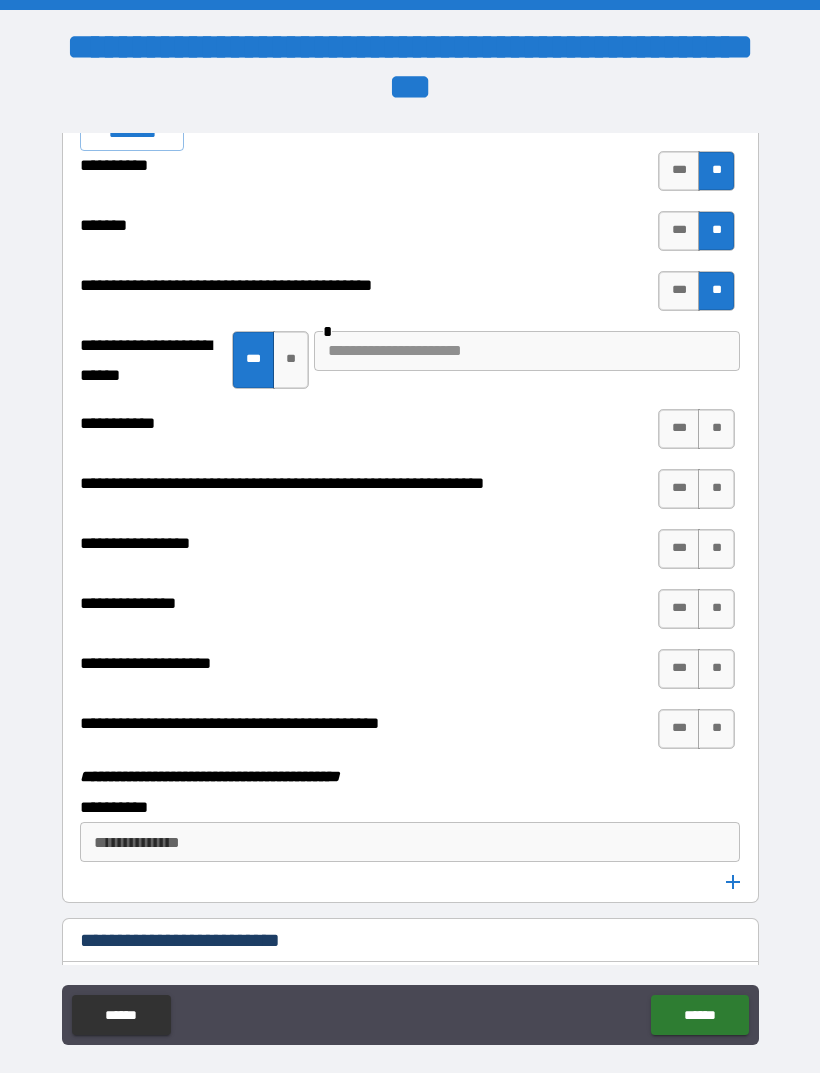 click at bounding box center [527, 351] 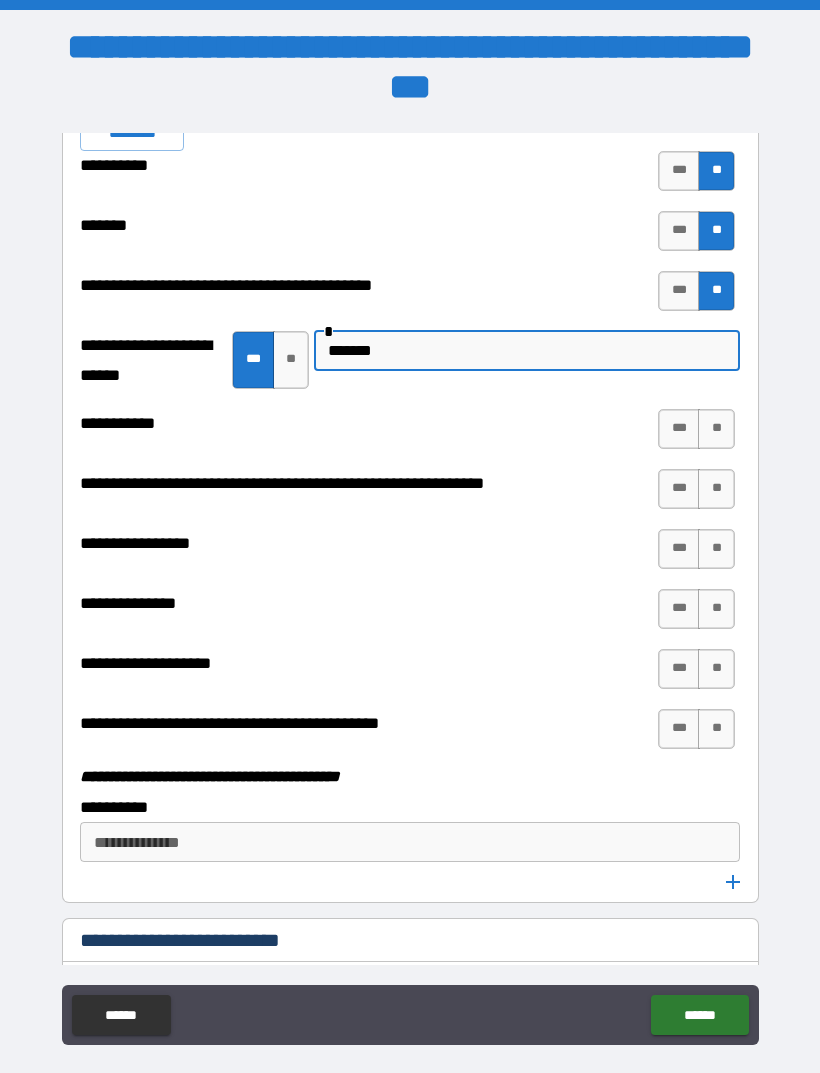 type on "*******" 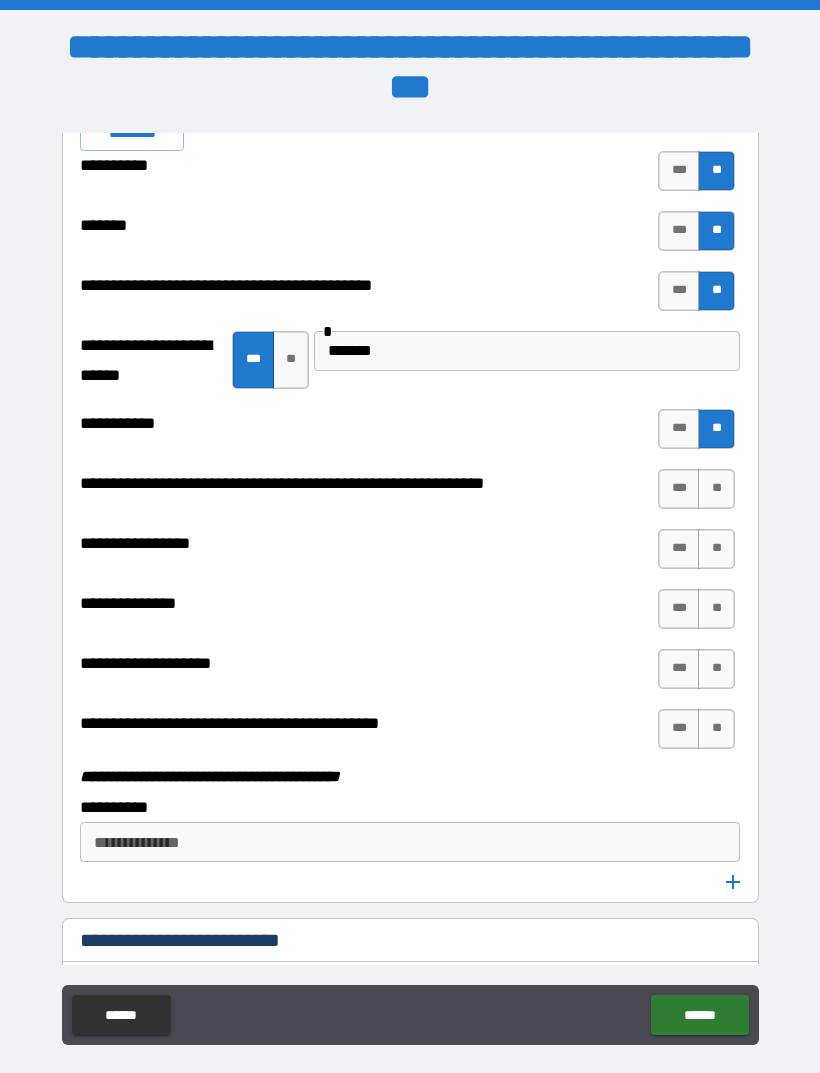 click on "***" at bounding box center [679, 489] 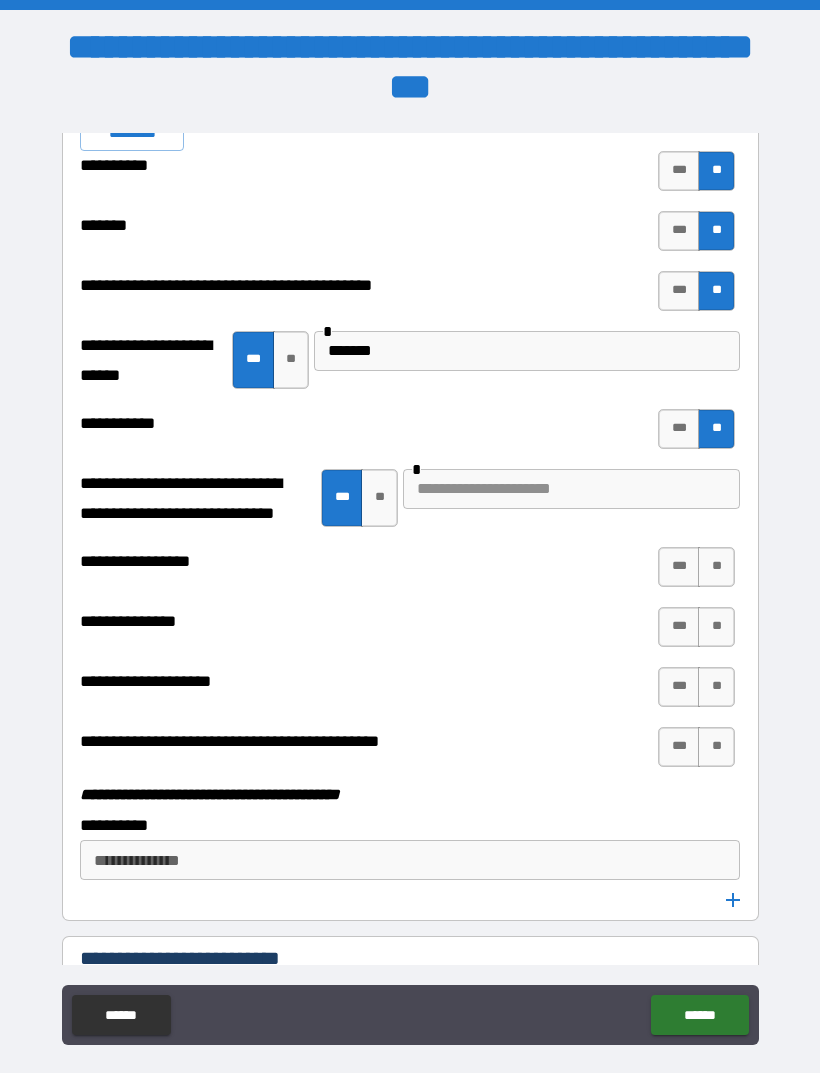 click on "**********" at bounding box center (410, 439) 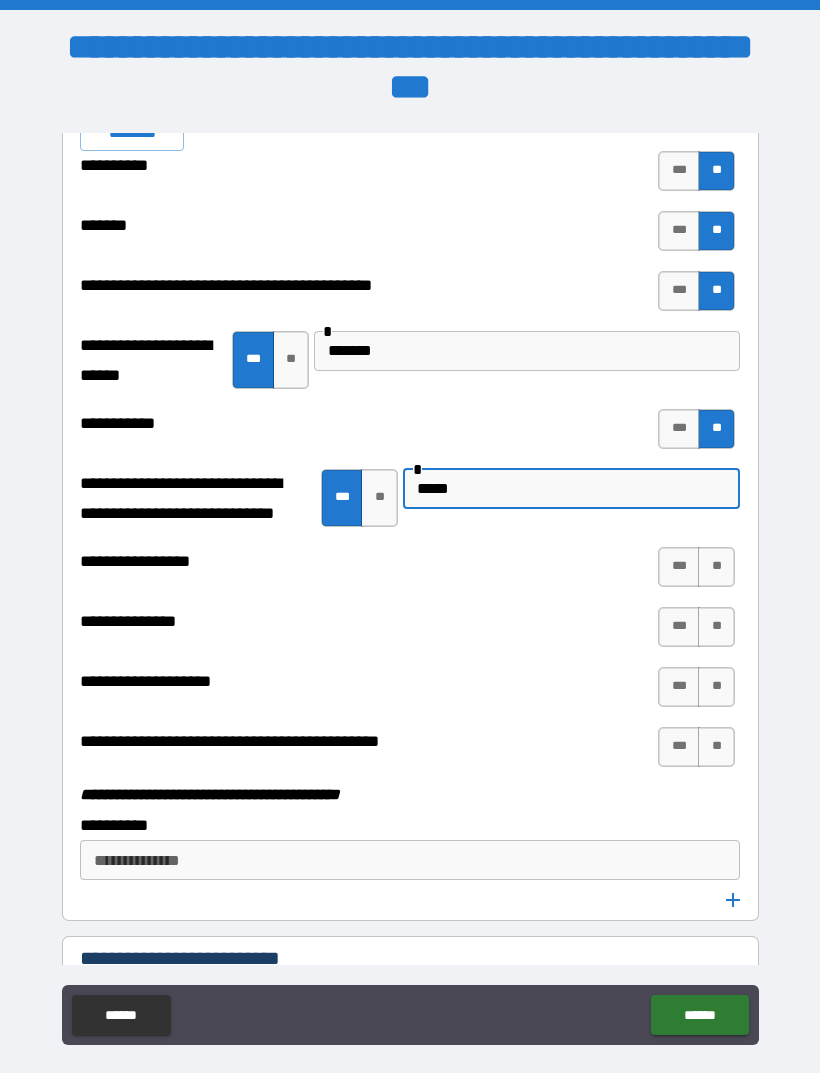 type on "*****" 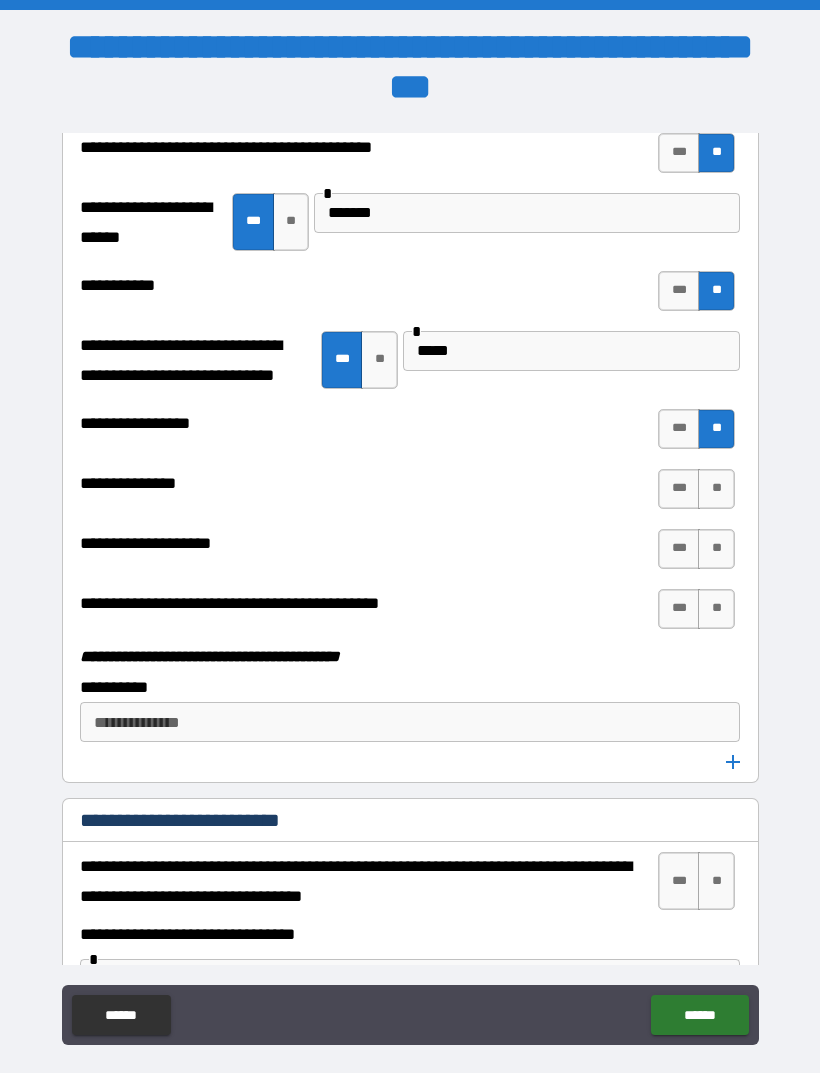 scroll, scrollTop: 5977, scrollLeft: 0, axis: vertical 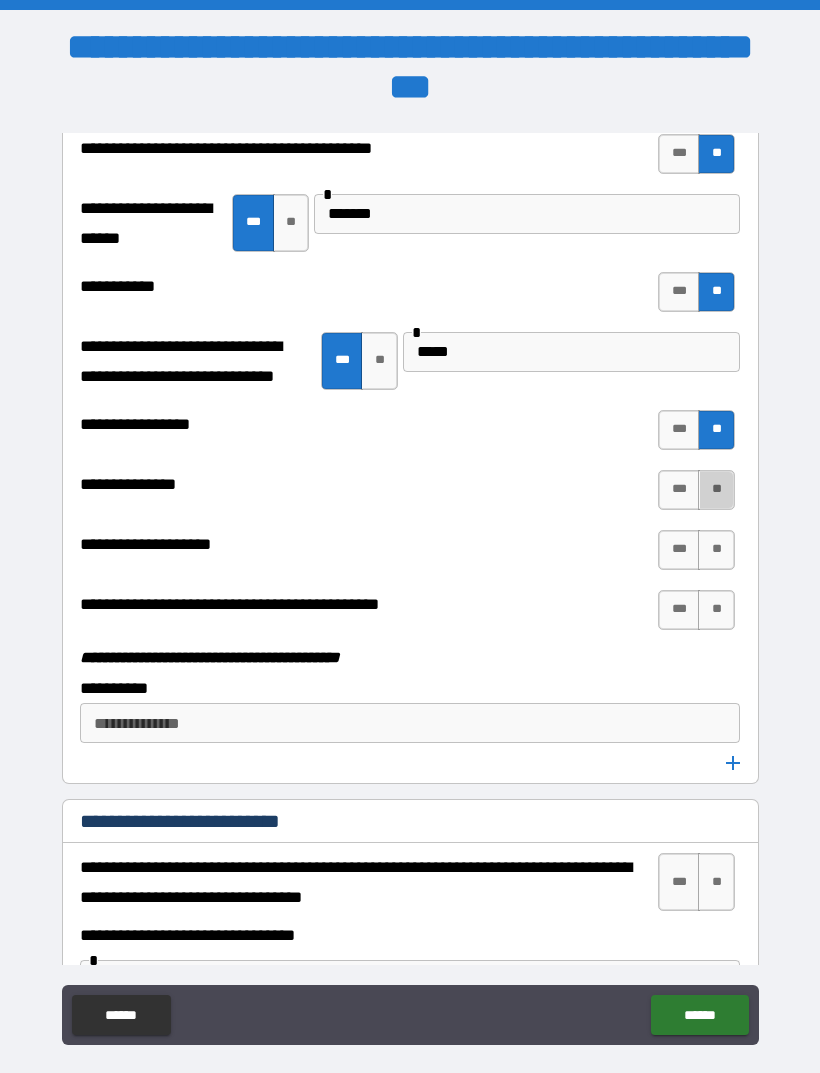 click on "**" at bounding box center [716, 490] 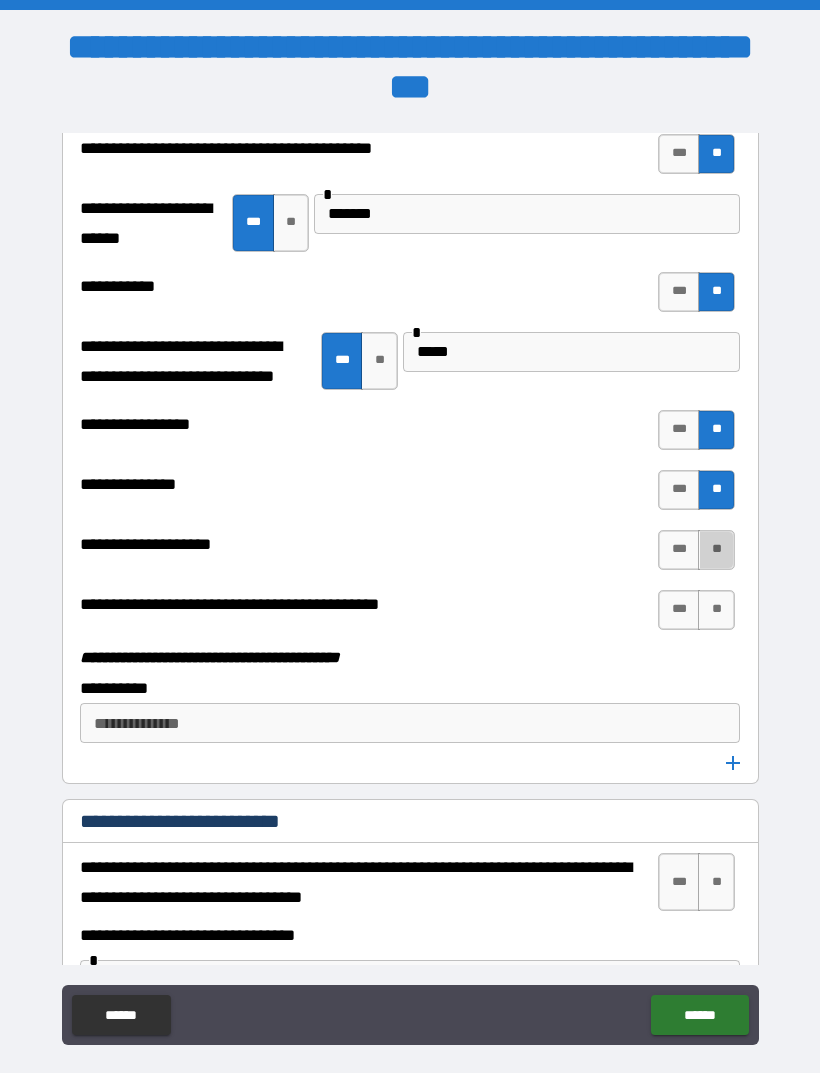 click on "**" at bounding box center [716, 550] 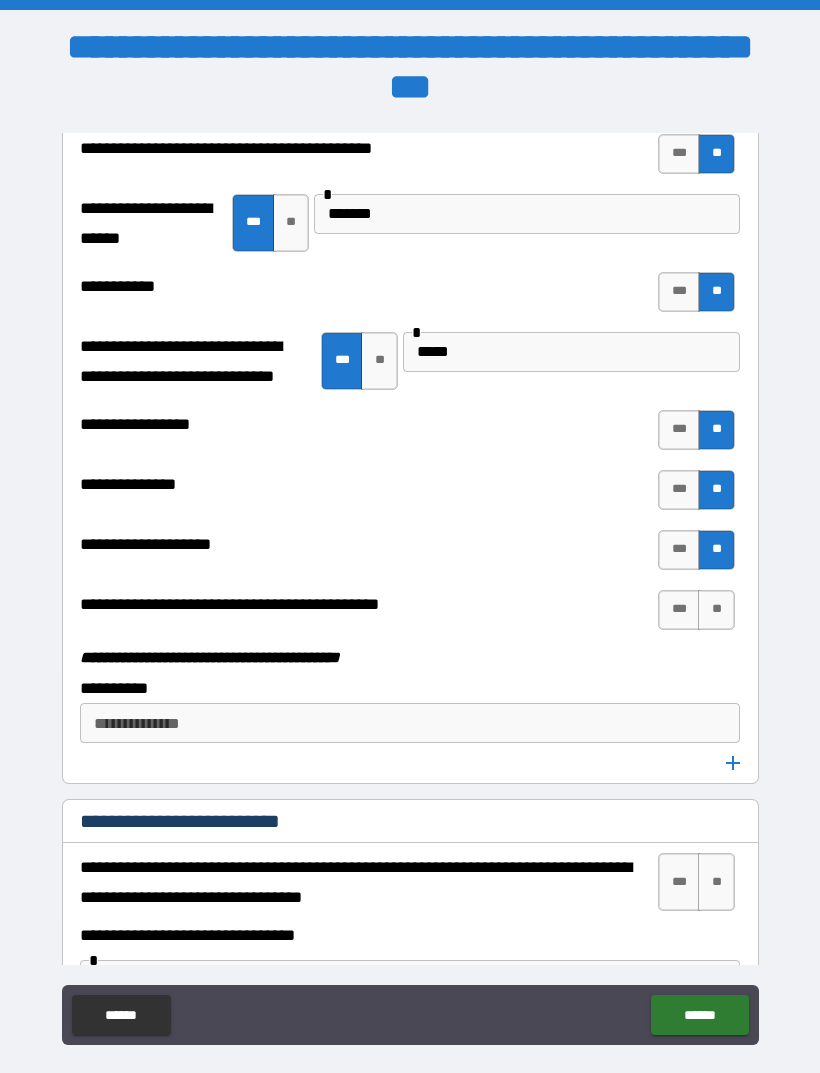 click on "**" at bounding box center (716, 610) 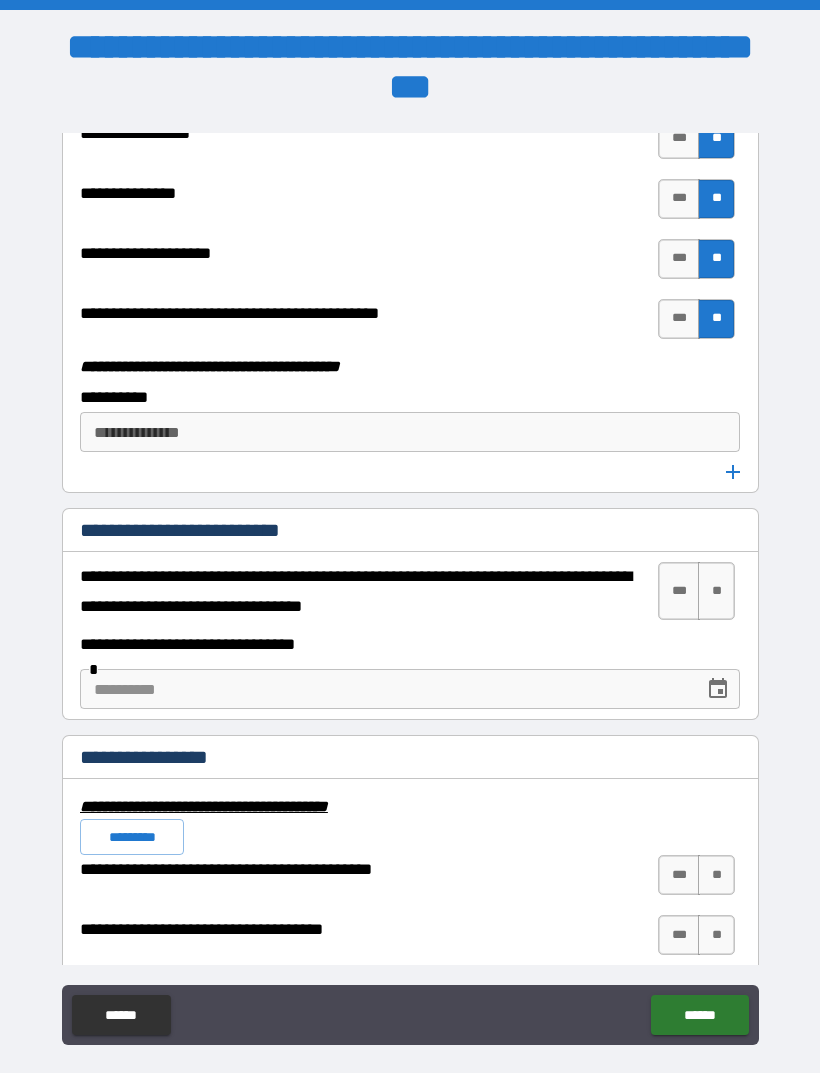 scroll, scrollTop: 6271, scrollLeft: 0, axis: vertical 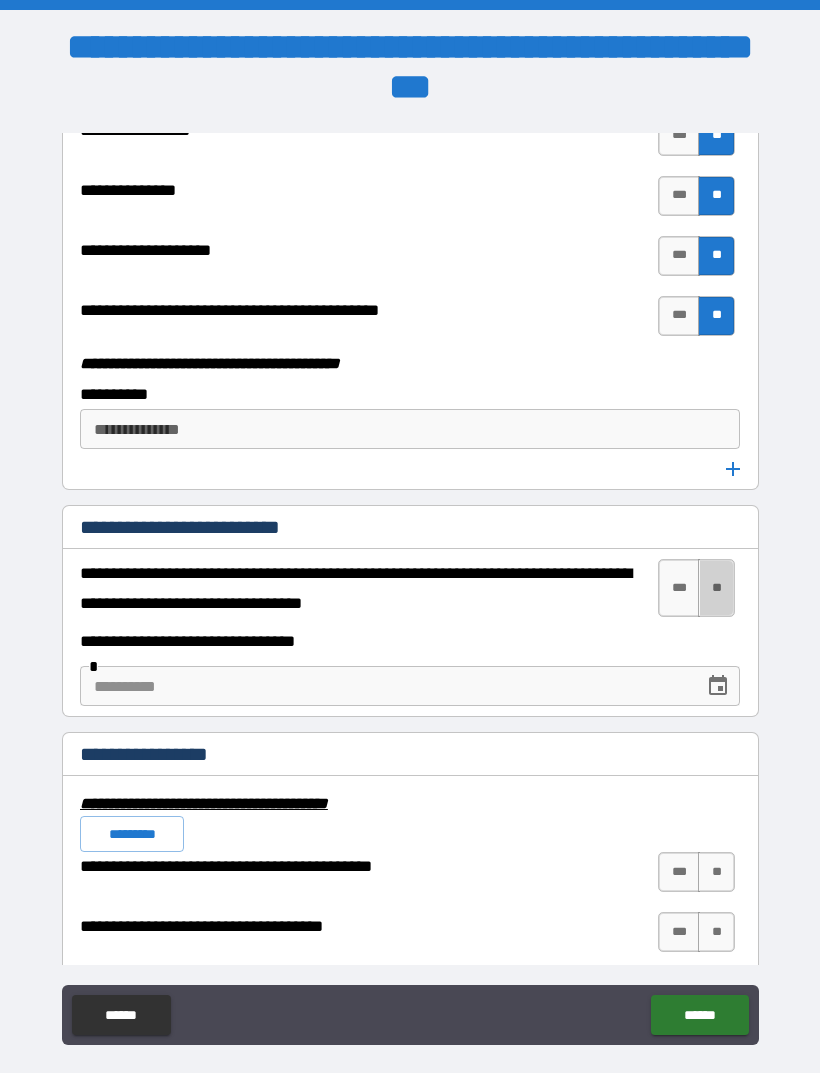 click on "**" at bounding box center (716, 588) 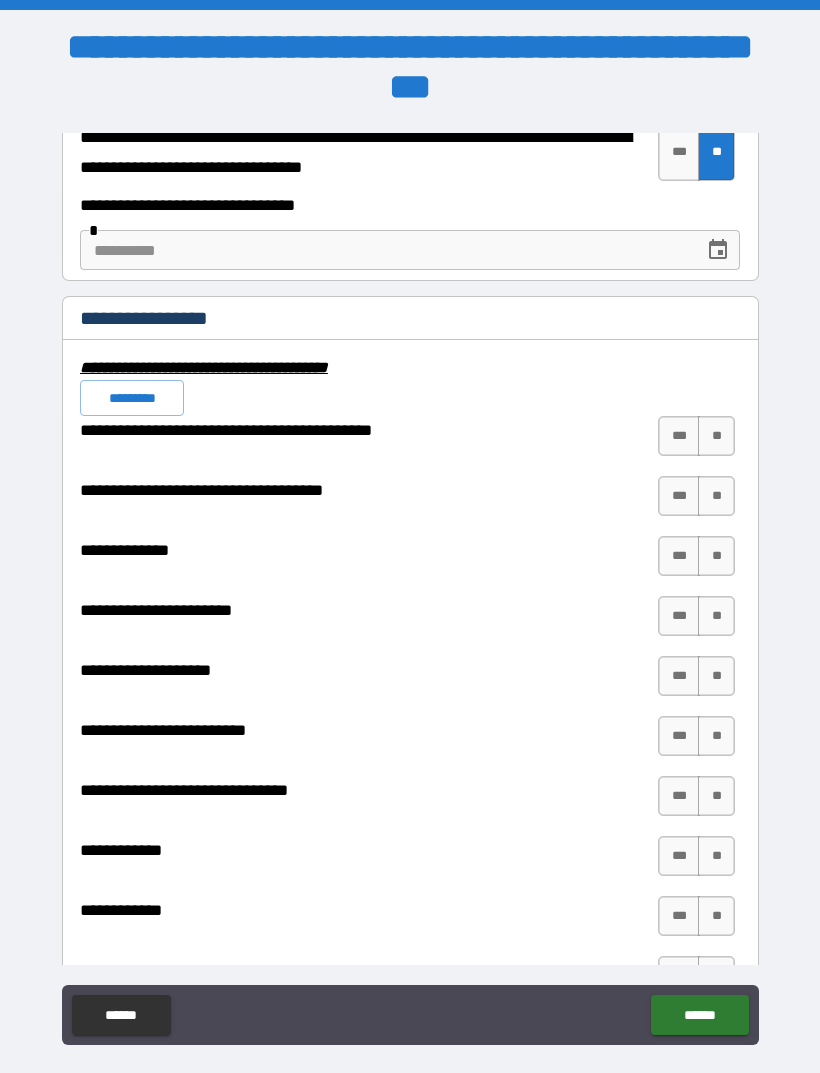 scroll, scrollTop: 6721, scrollLeft: 0, axis: vertical 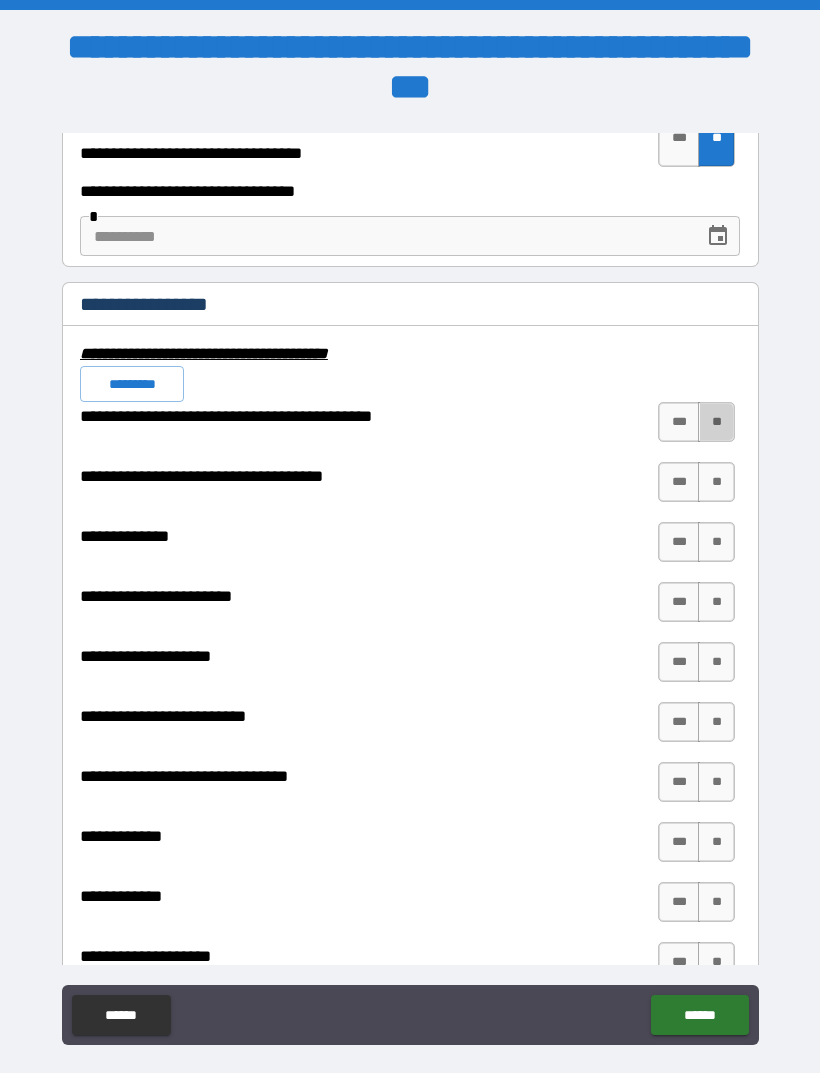 click on "**" at bounding box center [716, 422] 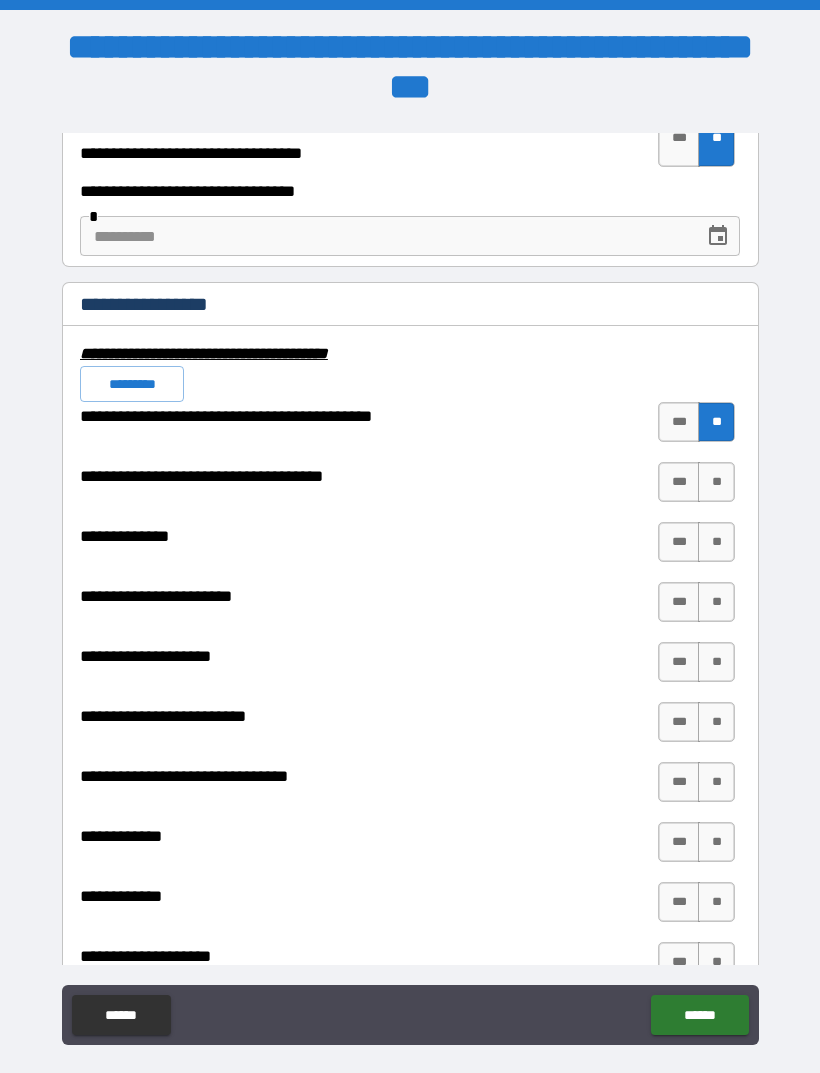 click on "**" at bounding box center [716, 482] 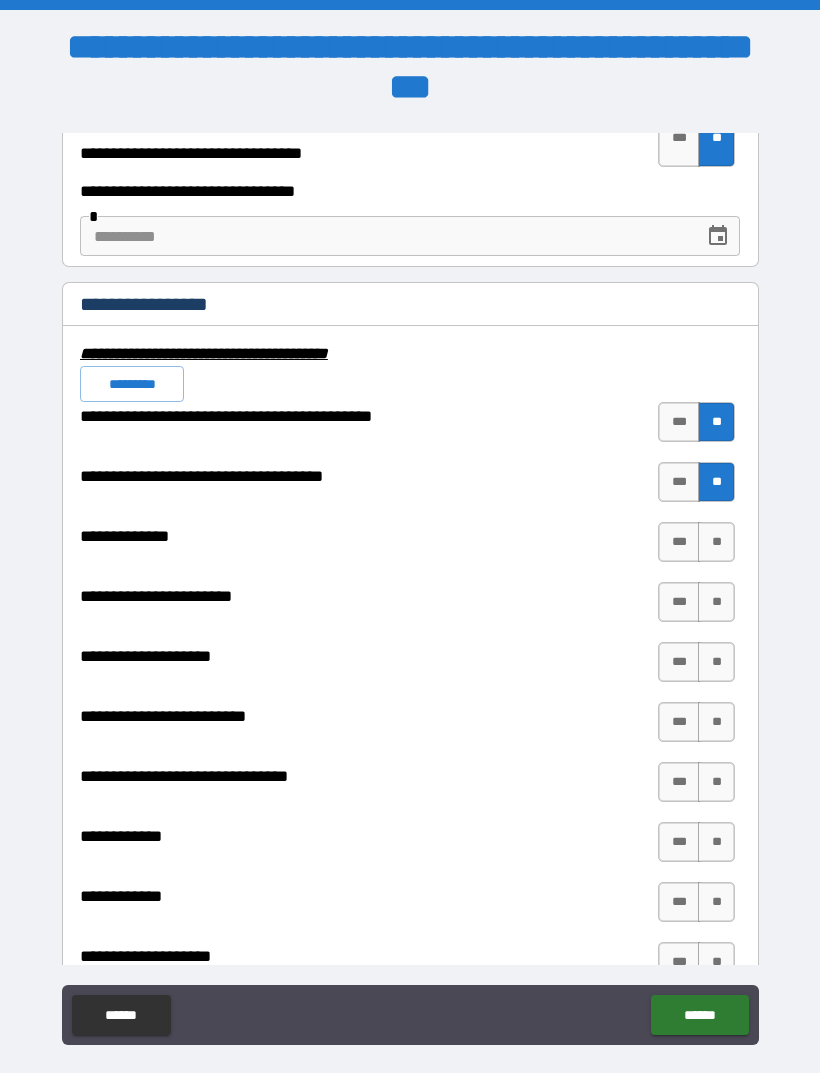 click on "**" at bounding box center [716, 542] 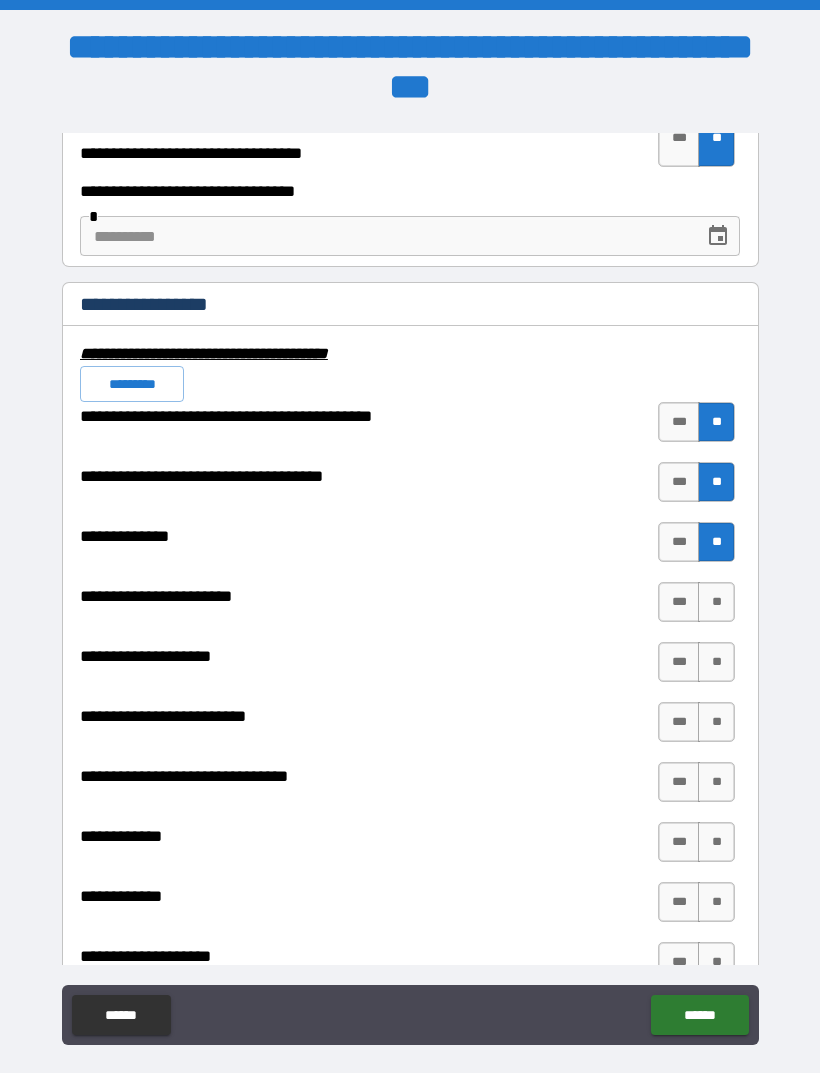 click on "**" at bounding box center [716, 602] 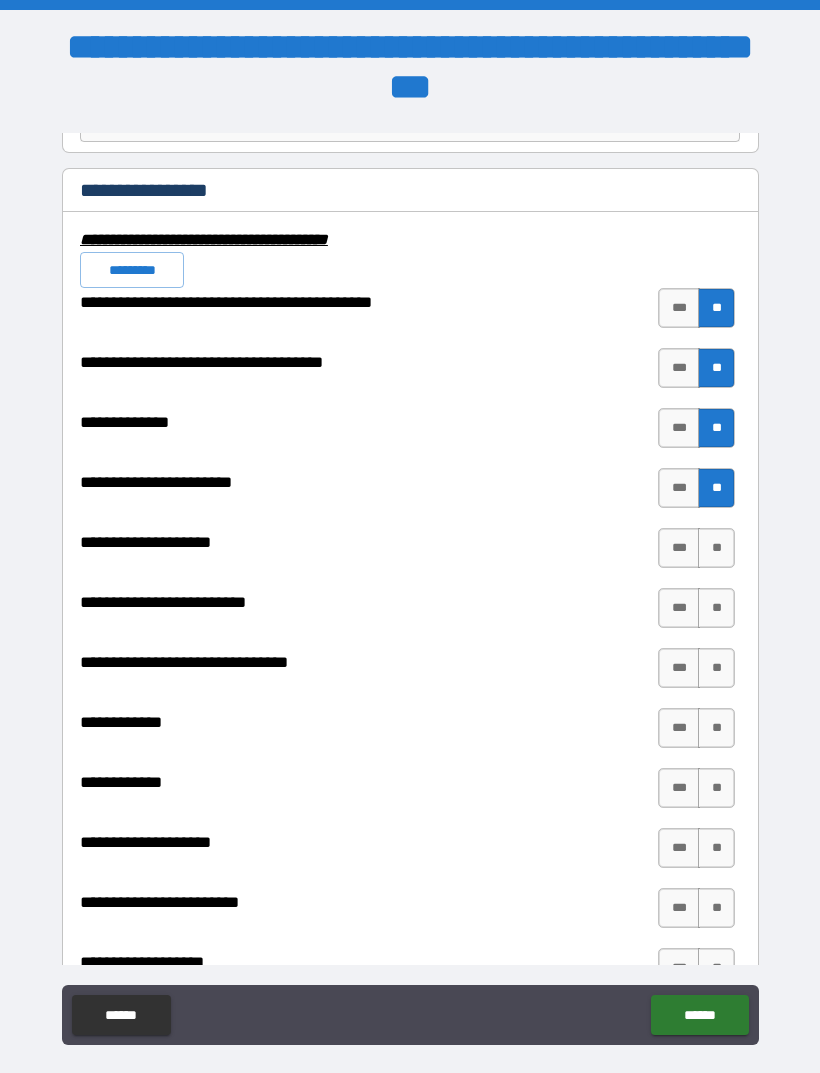 scroll, scrollTop: 6880, scrollLeft: 0, axis: vertical 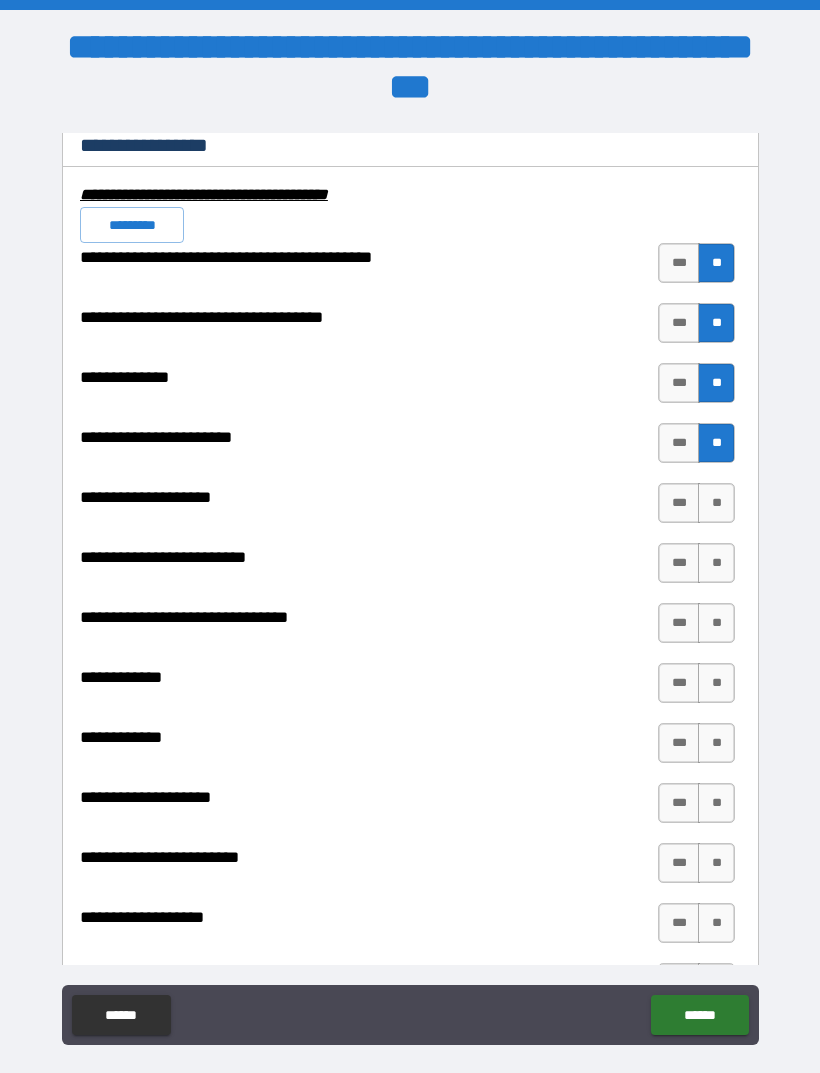 click on "**" at bounding box center [716, 503] 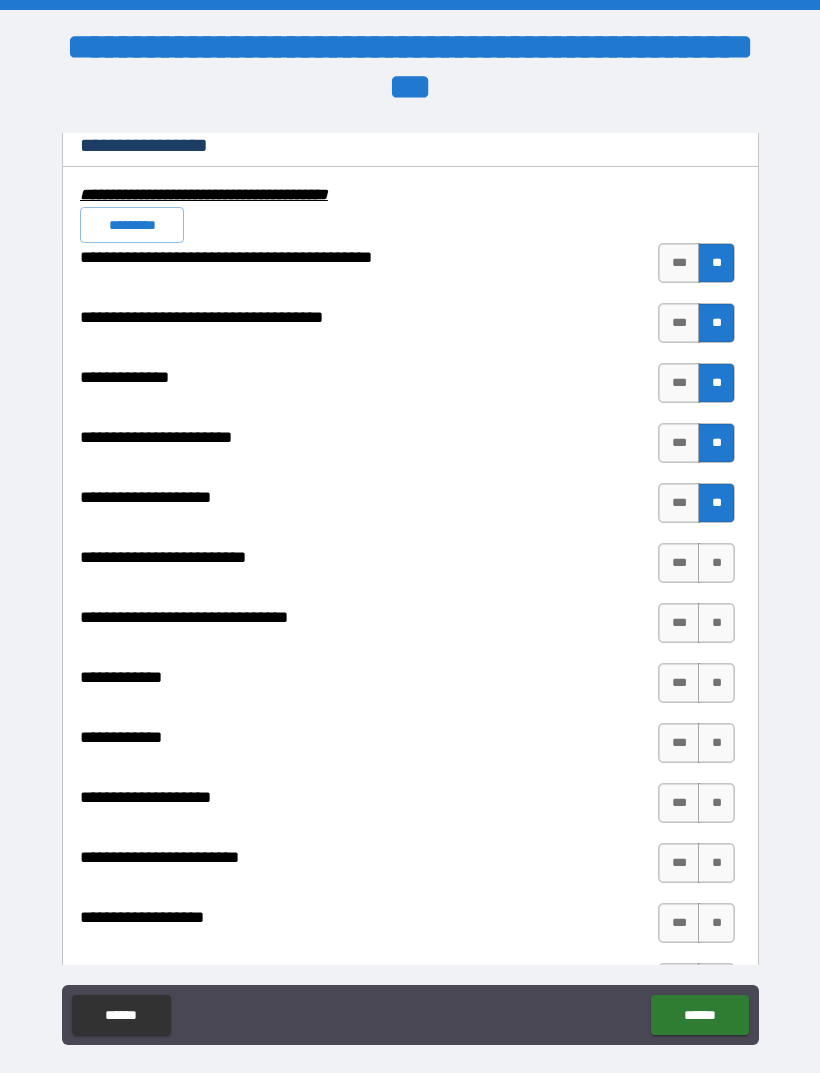 click on "**" at bounding box center [716, 563] 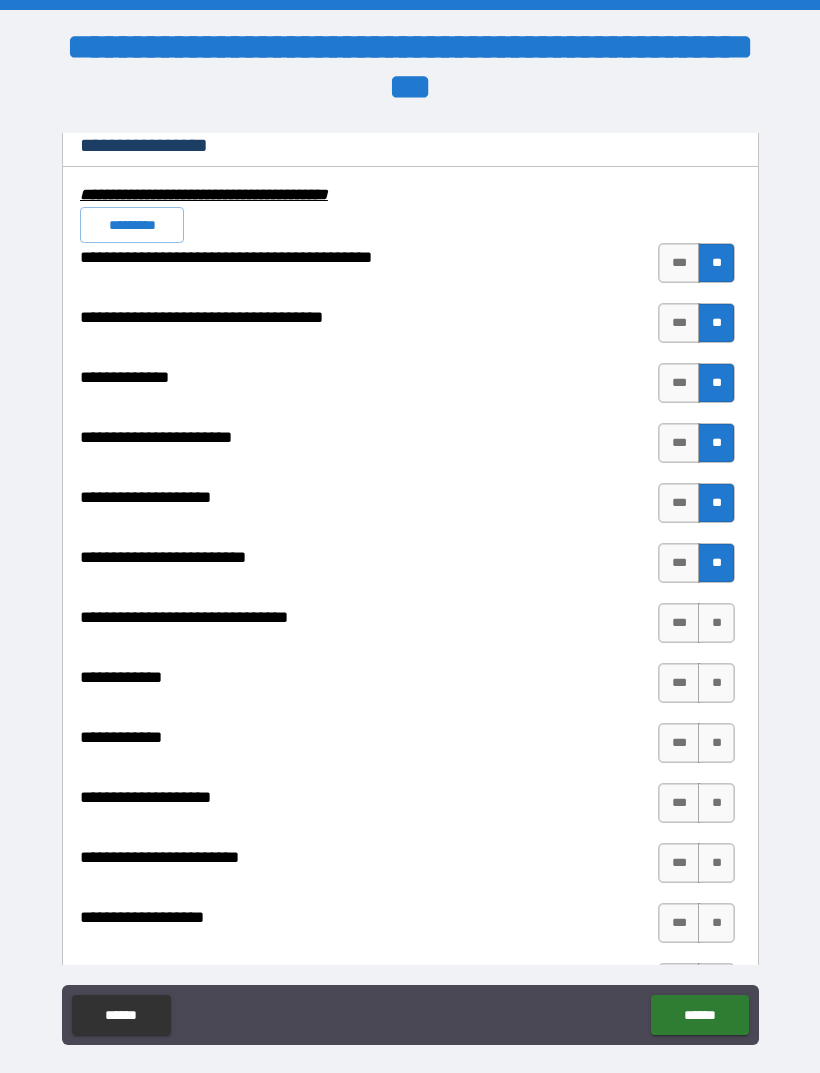 click on "**" at bounding box center [716, 623] 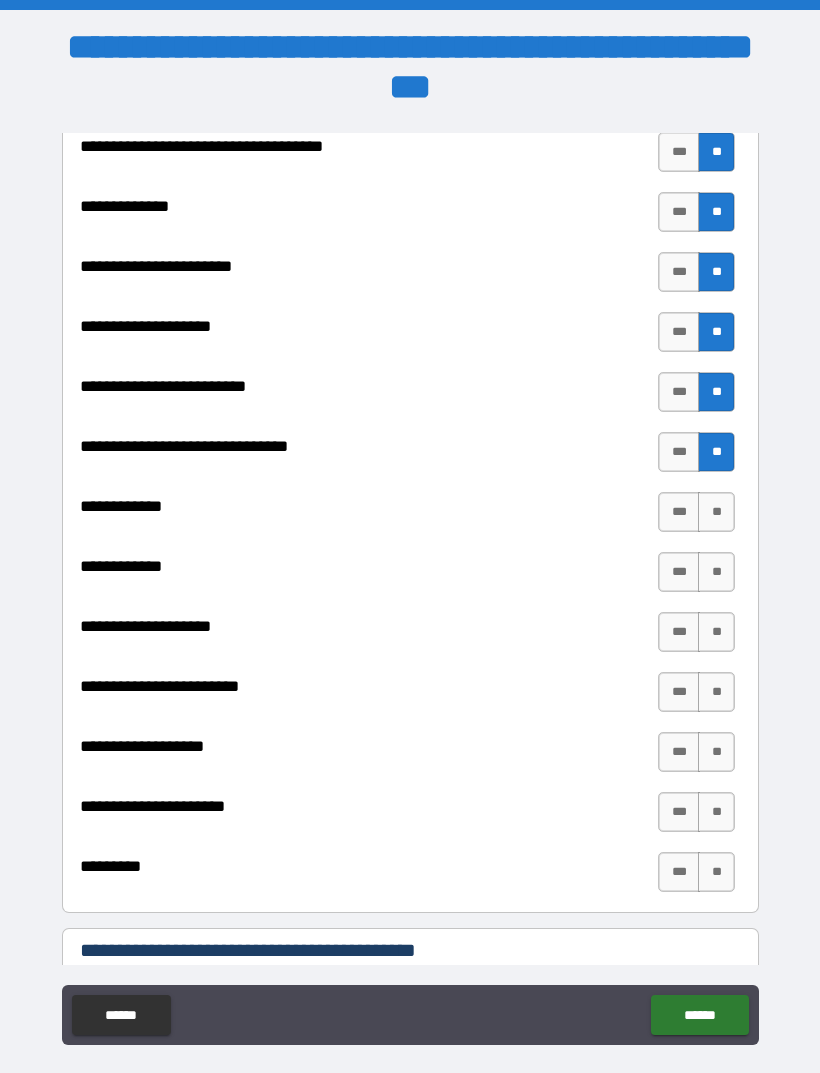 scroll, scrollTop: 7064, scrollLeft: 0, axis: vertical 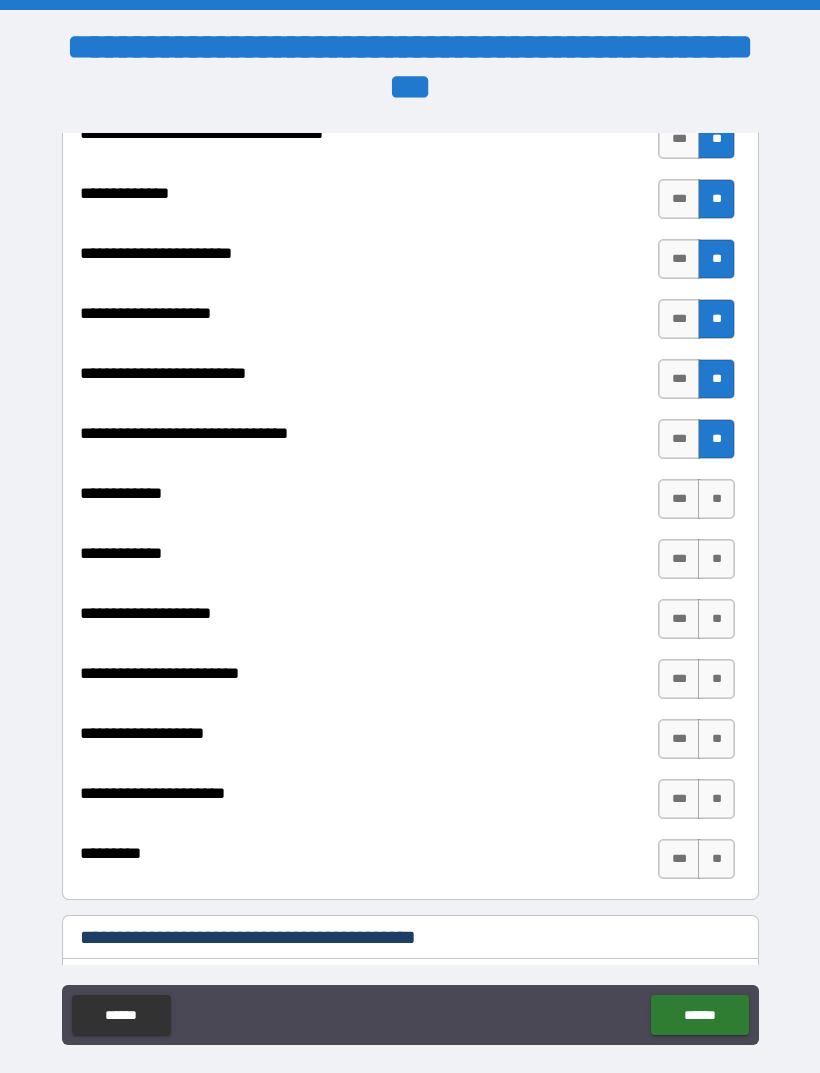 click on "**" at bounding box center [716, 499] 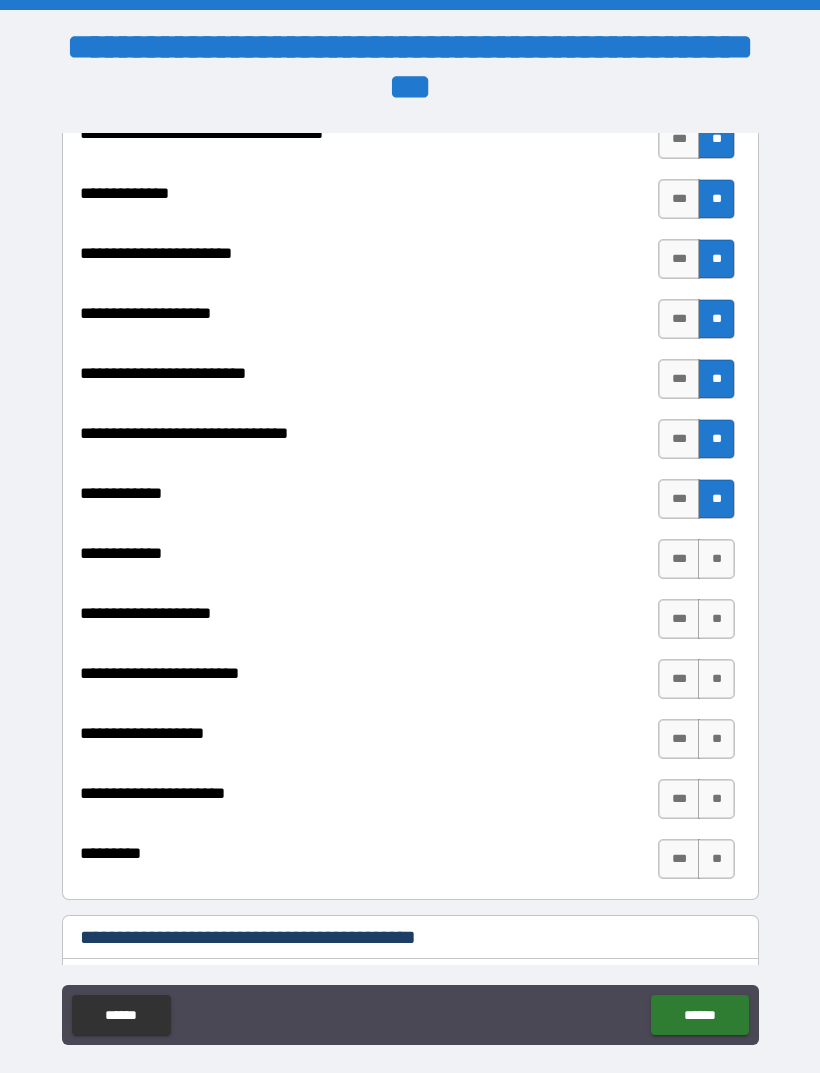 click on "**" at bounding box center [716, 559] 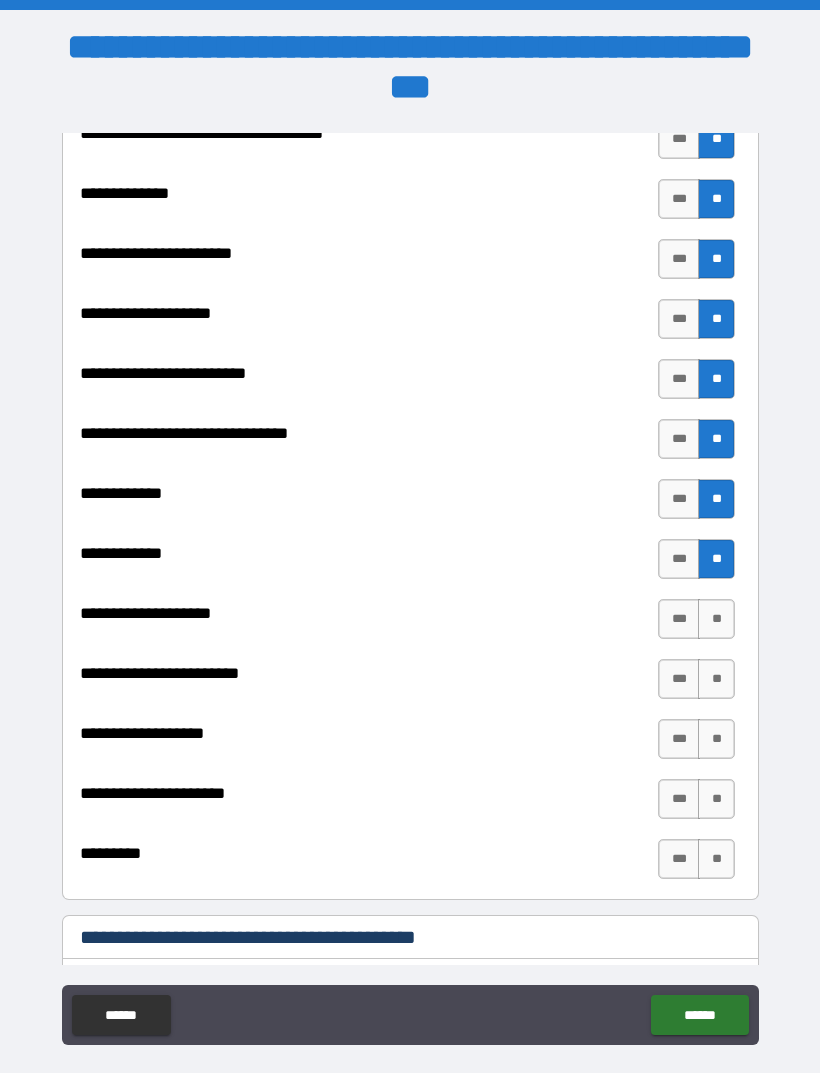 click on "***" at bounding box center (679, 619) 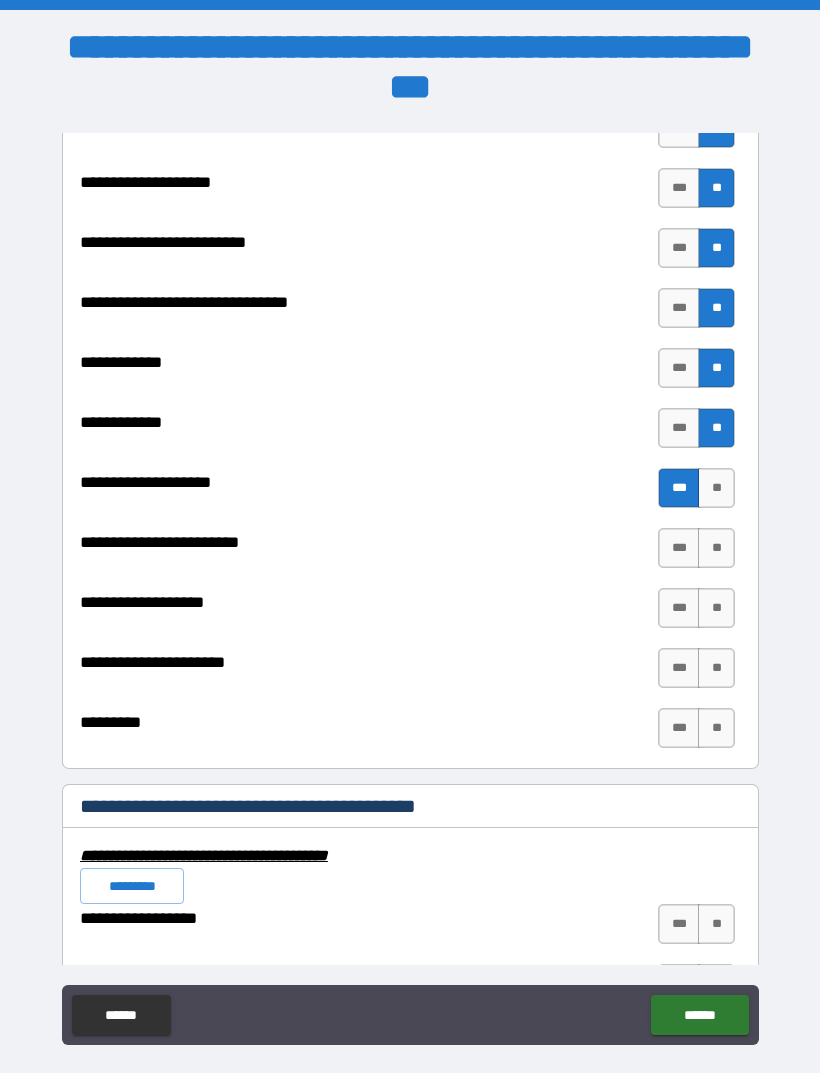 scroll, scrollTop: 7214, scrollLeft: 0, axis: vertical 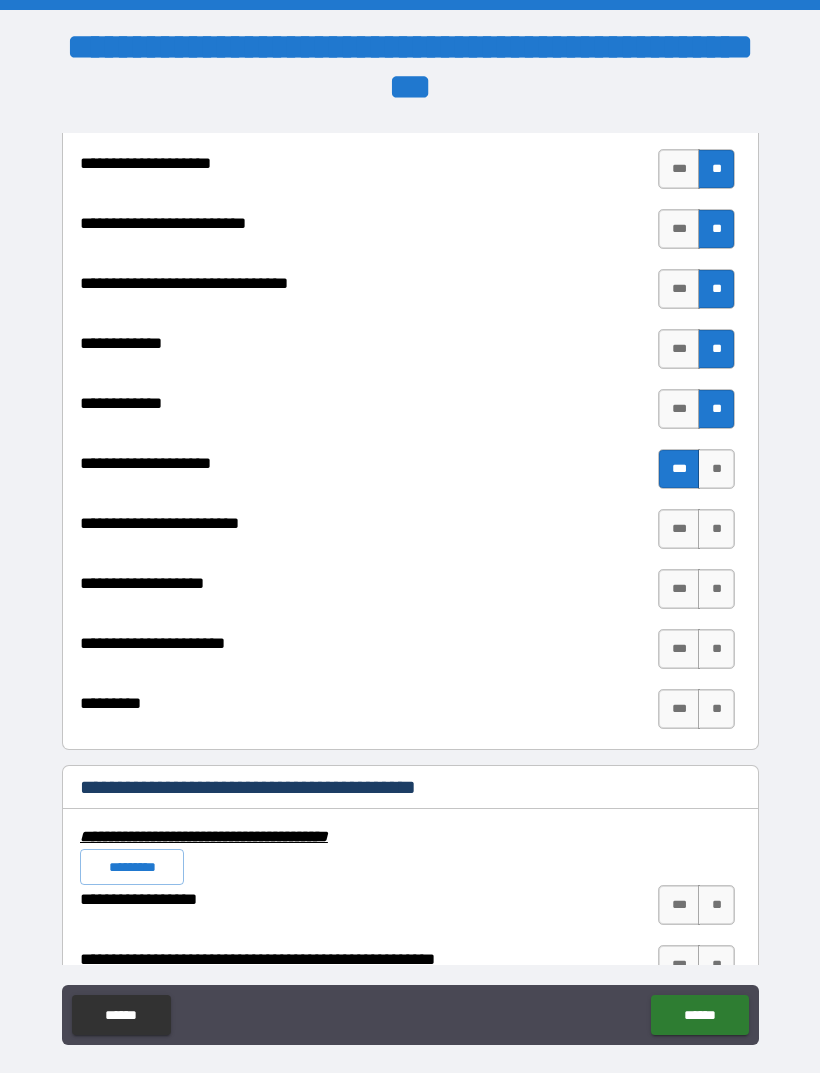 click on "**" at bounding box center (716, 529) 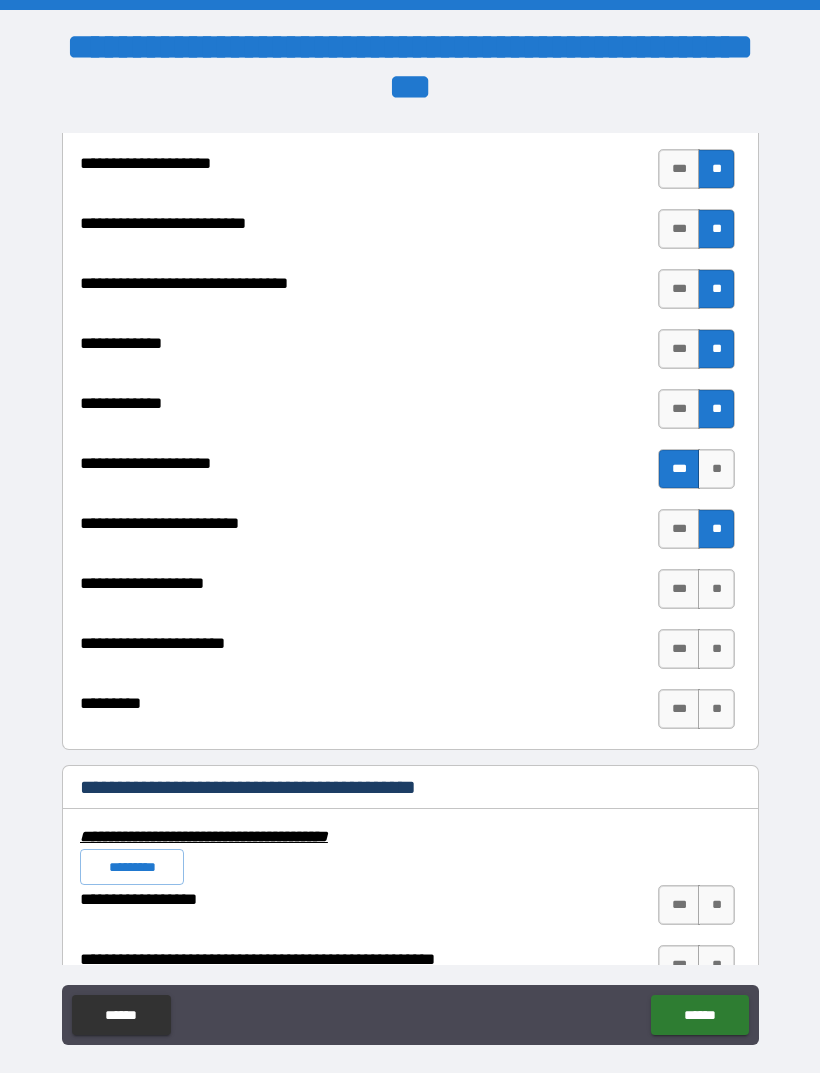 click on "**" at bounding box center [716, 589] 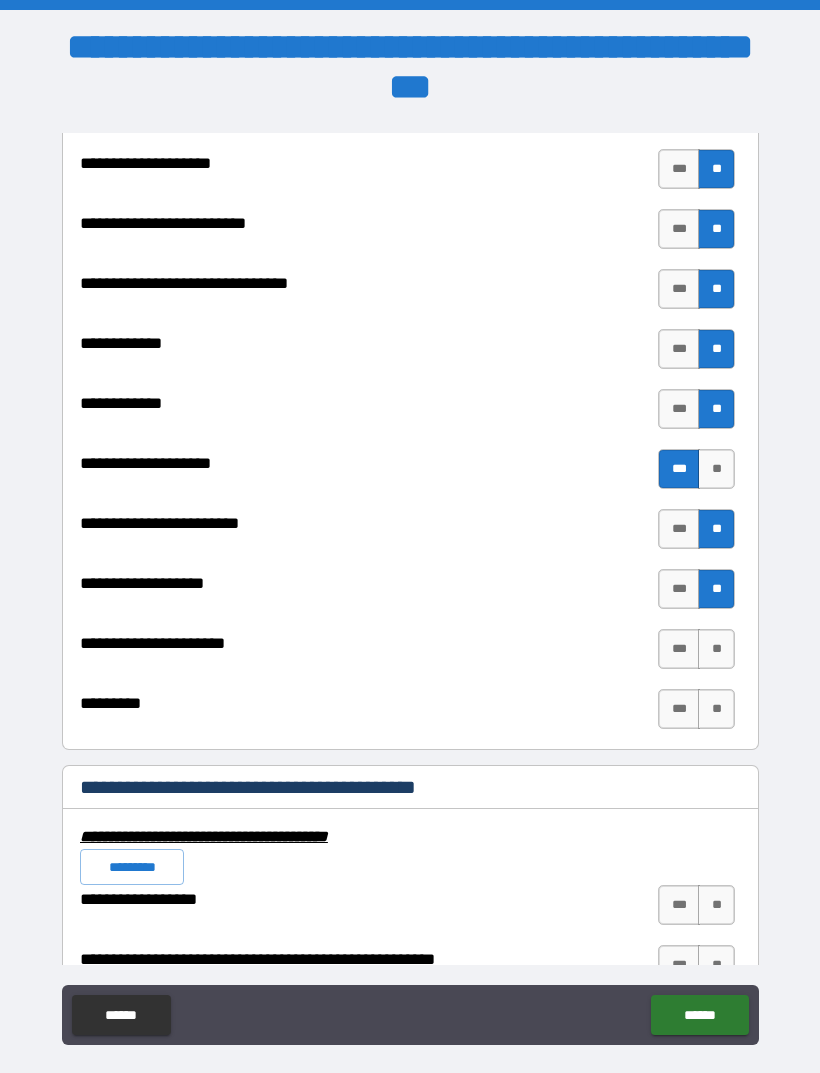 click on "**" at bounding box center (716, 649) 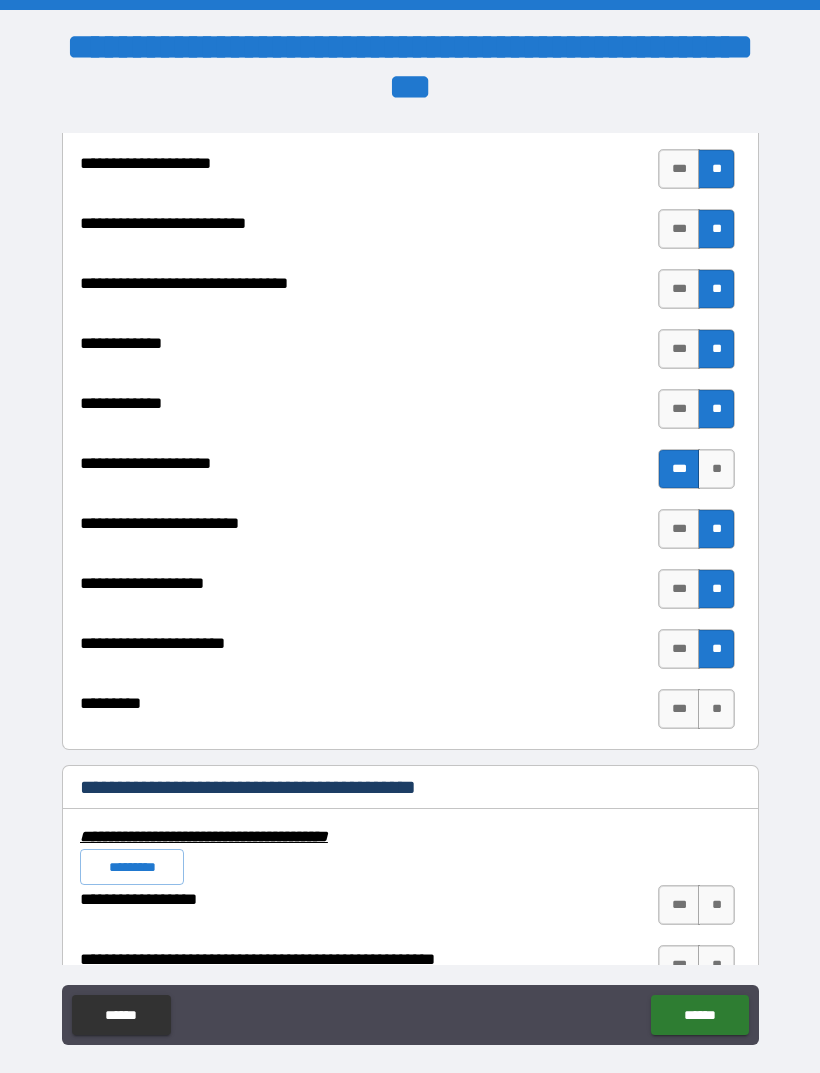 click on "**" at bounding box center [716, 709] 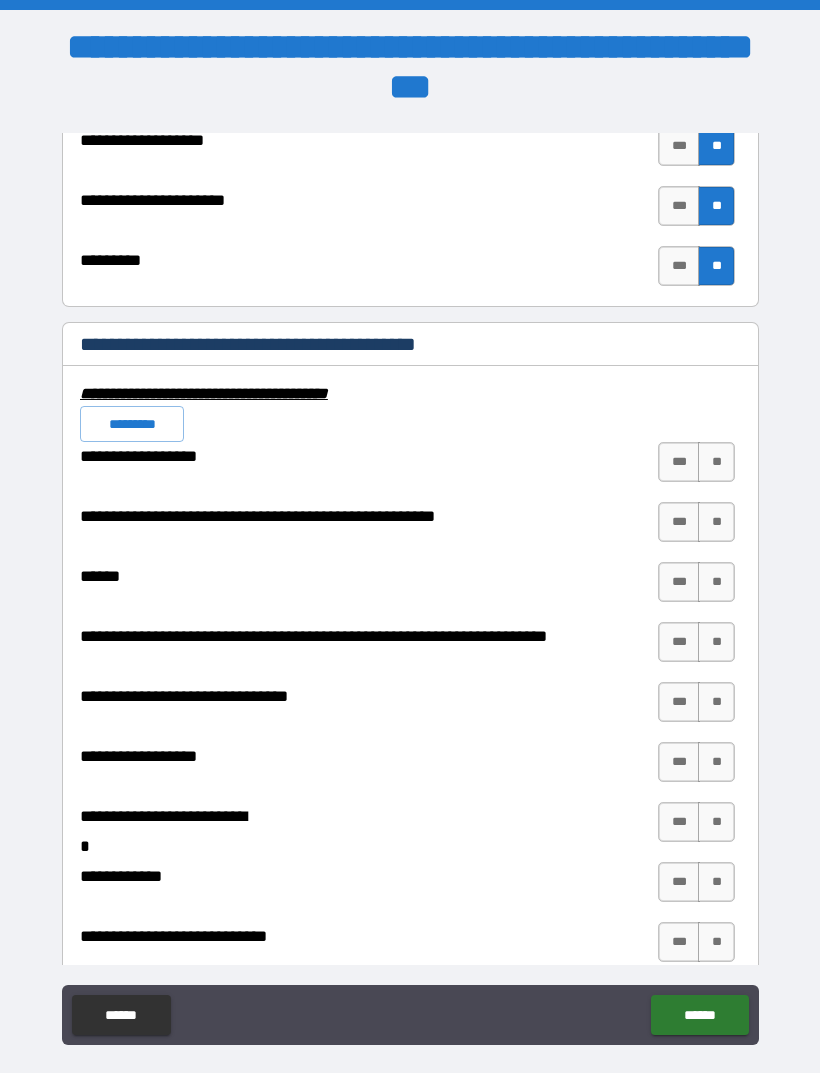 scroll, scrollTop: 7676, scrollLeft: 0, axis: vertical 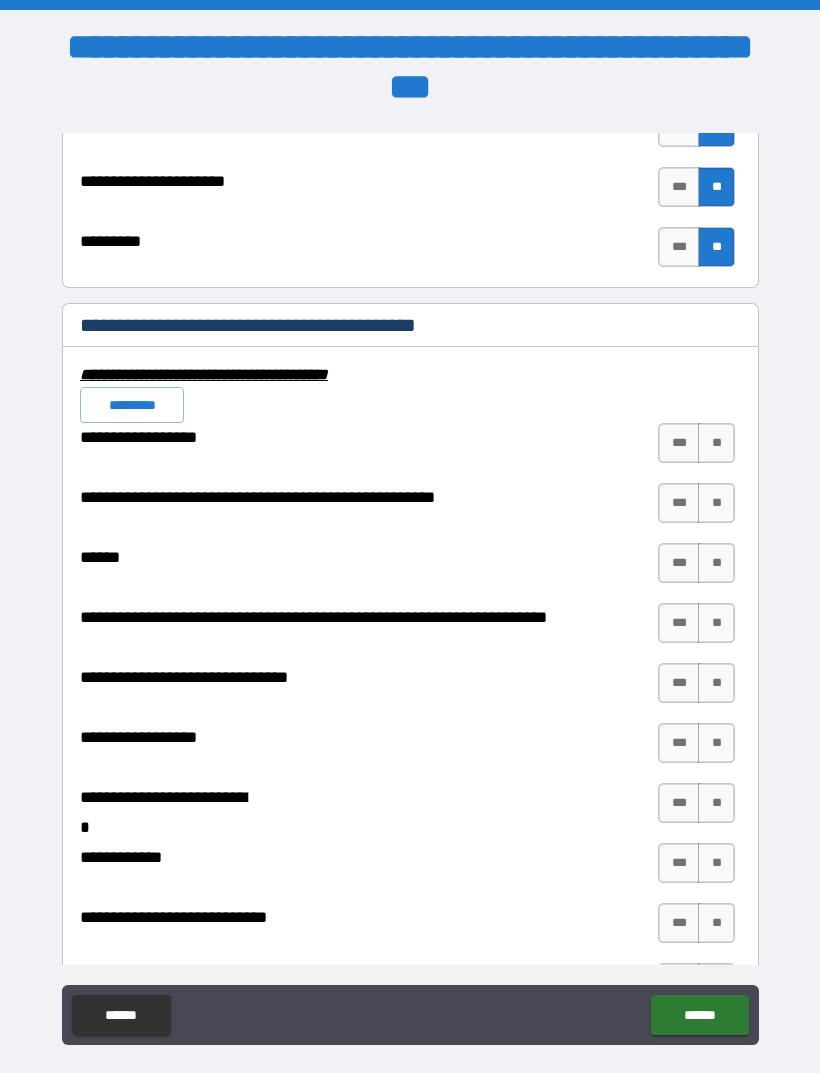 click on "*********" at bounding box center [132, 405] 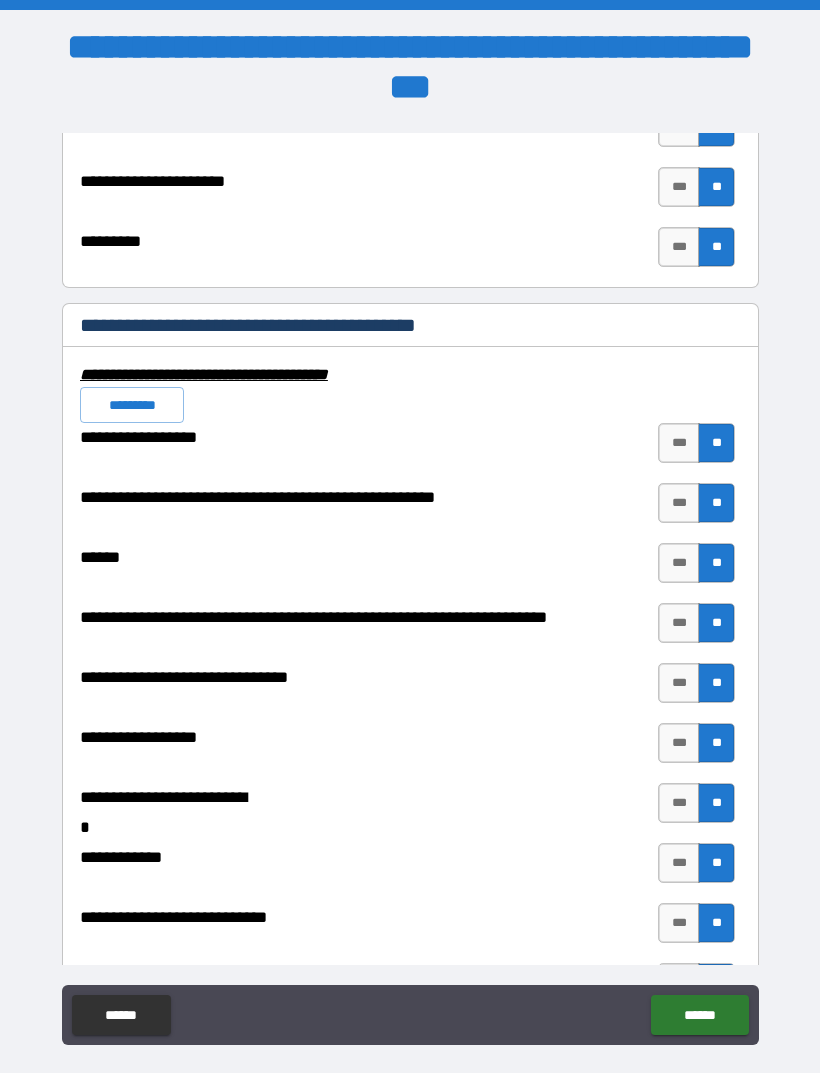 click on "***" at bounding box center (679, 503) 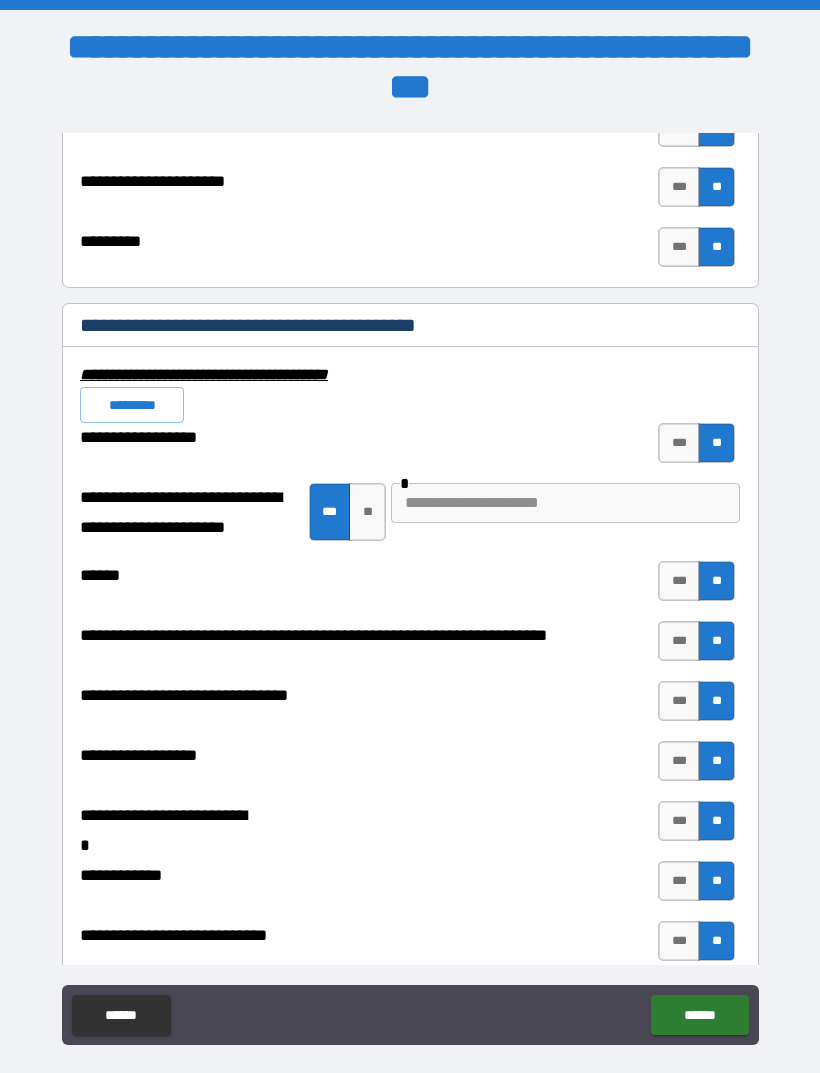 click at bounding box center (565, 503) 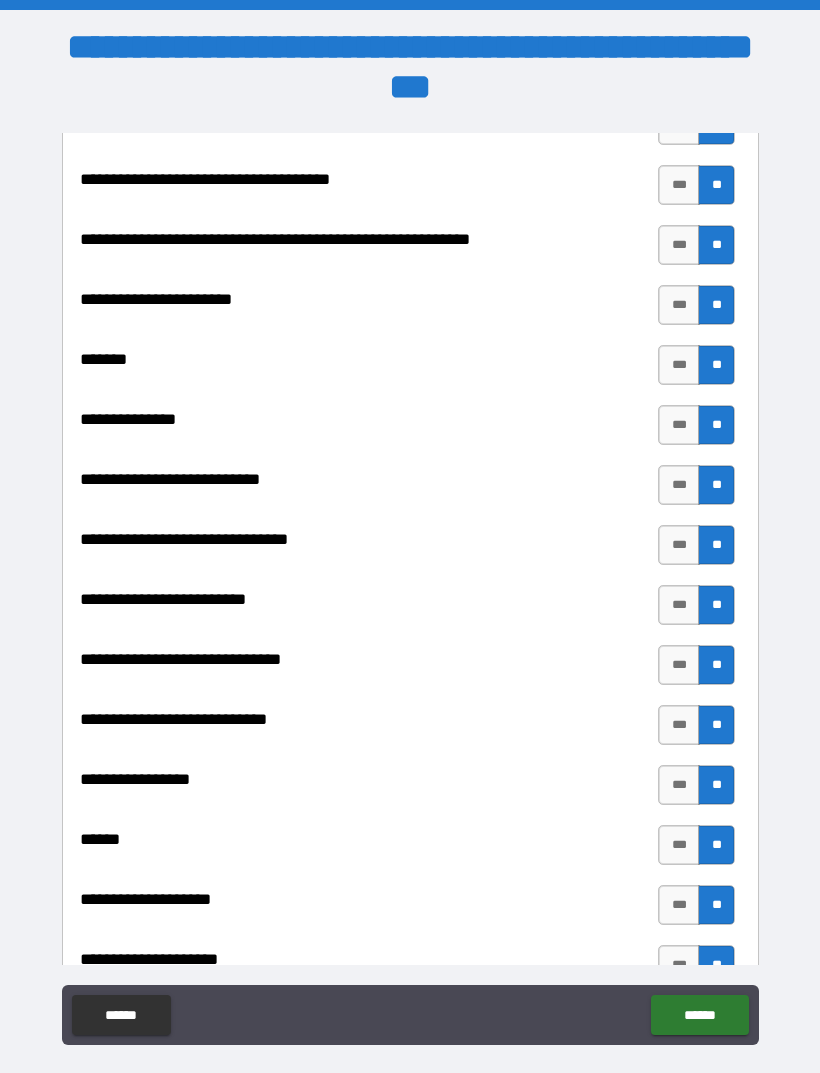 scroll, scrollTop: 9035, scrollLeft: 0, axis: vertical 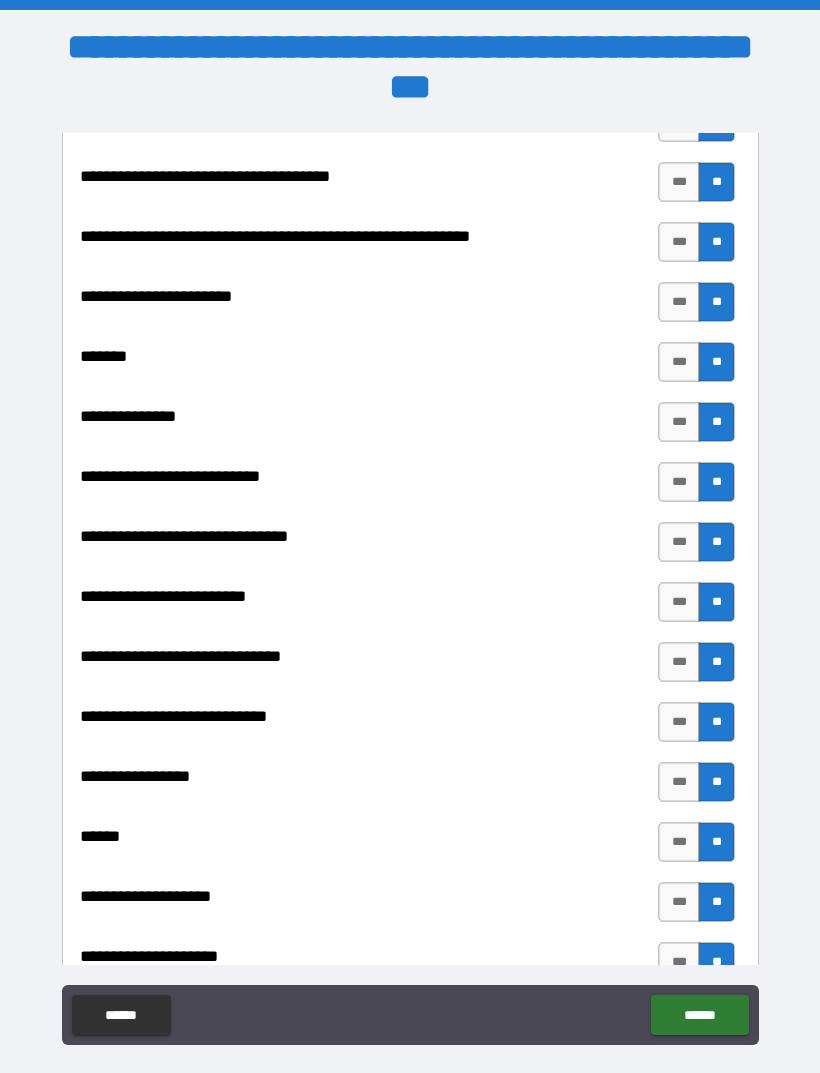 type on "*****" 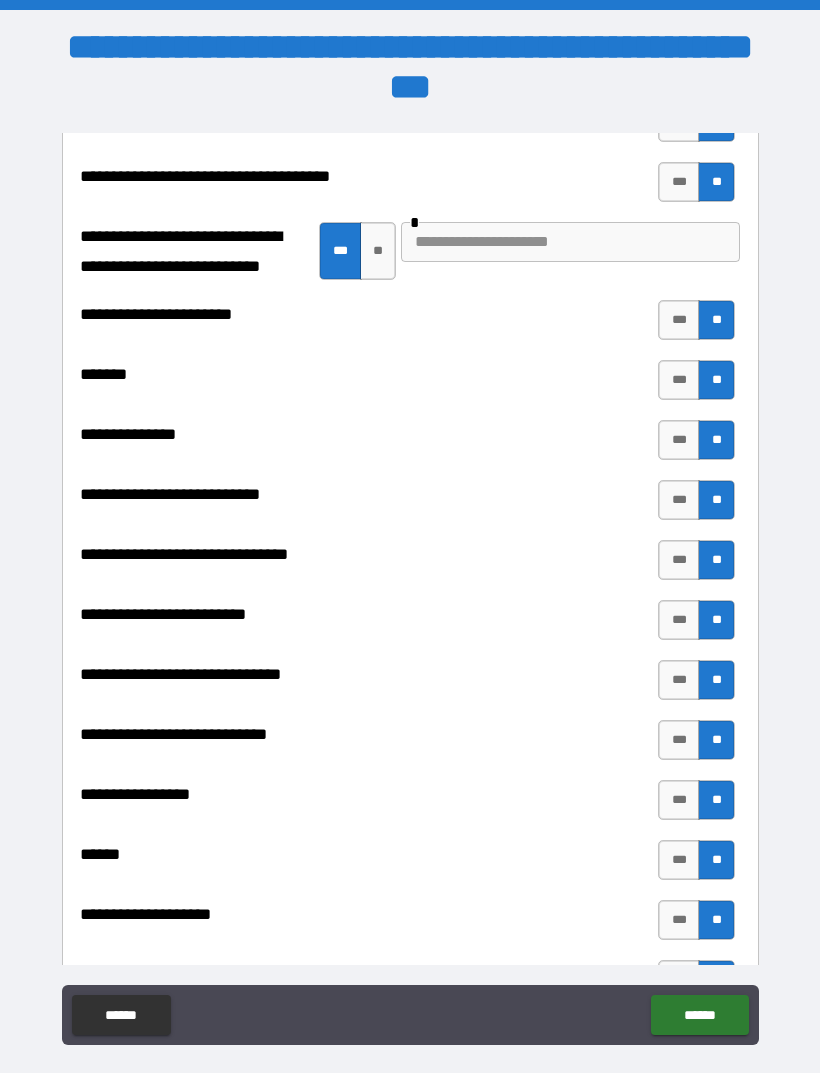 click on "**********" at bounding box center [410, 187] 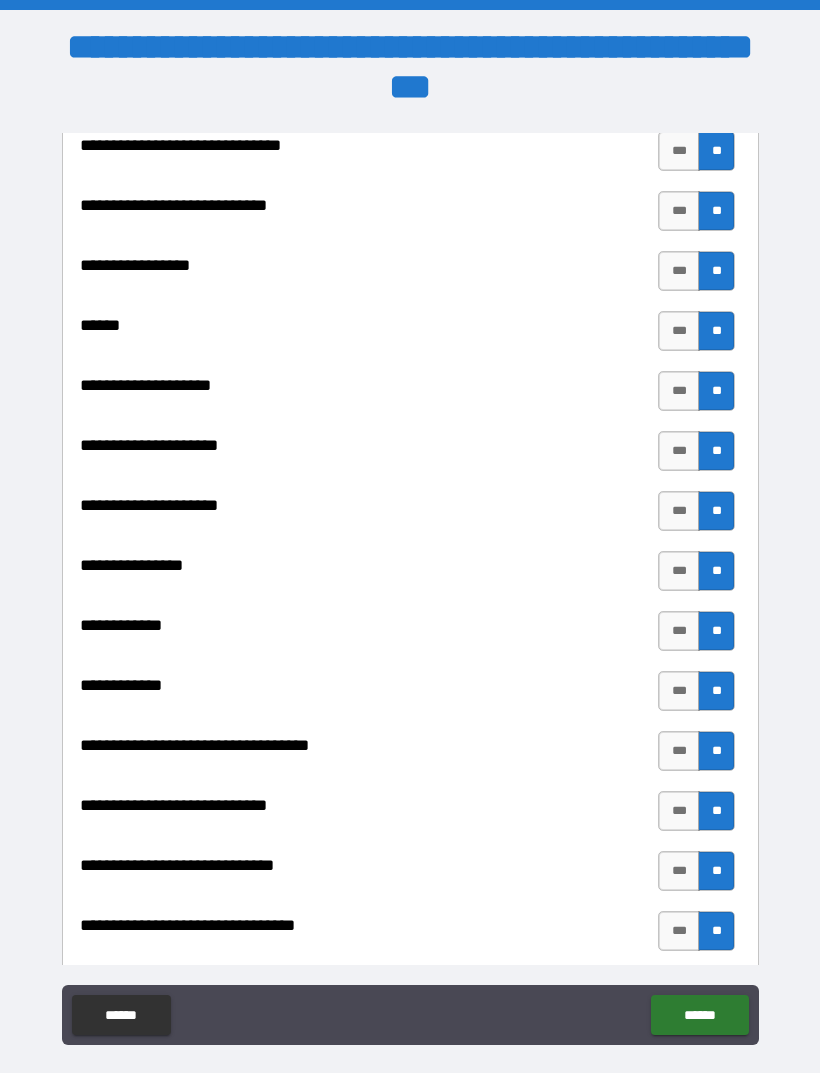 scroll, scrollTop: 9571, scrollLeft: 0, axis: vertical 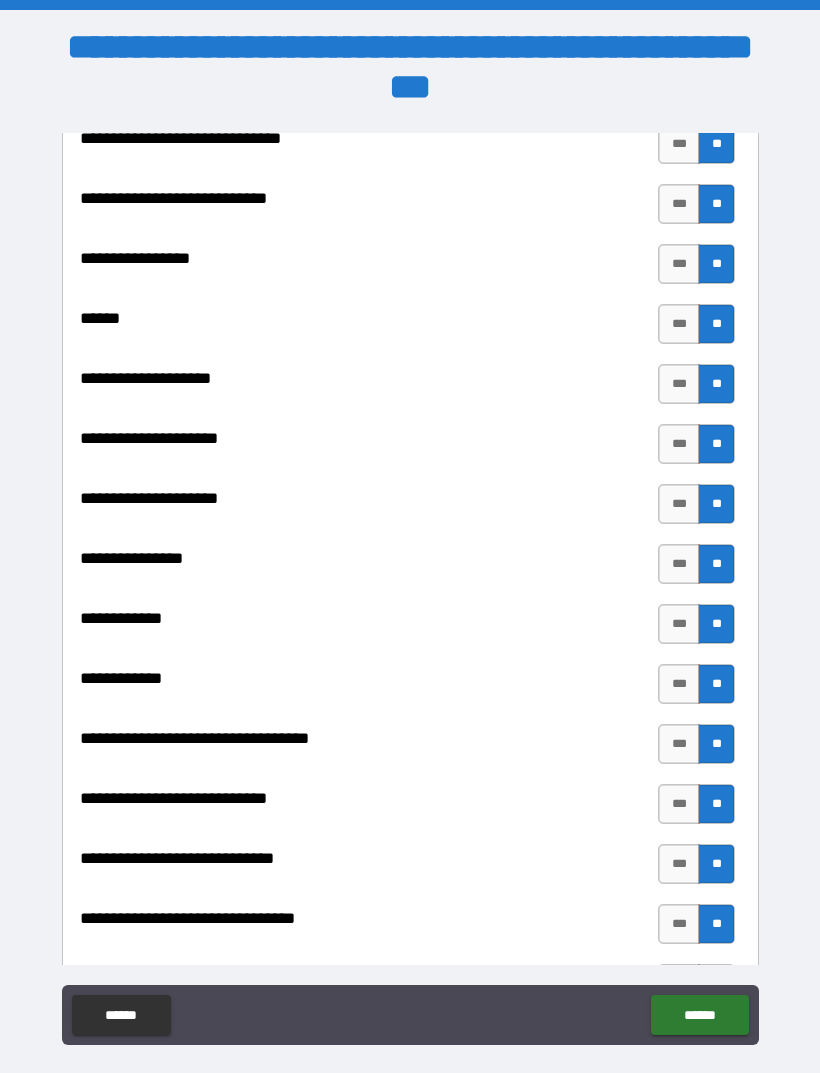 type on "*******" 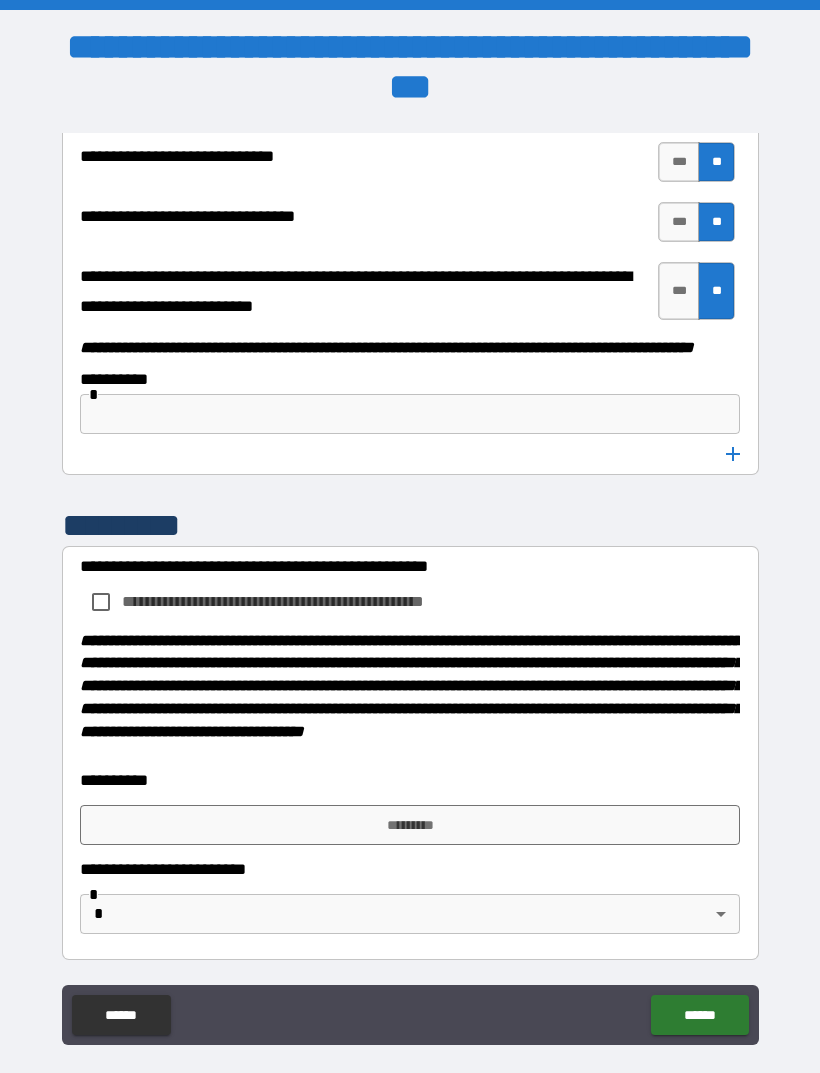 scroll, scrollTop: 10326, scrollLeft: 0, axis: vertical 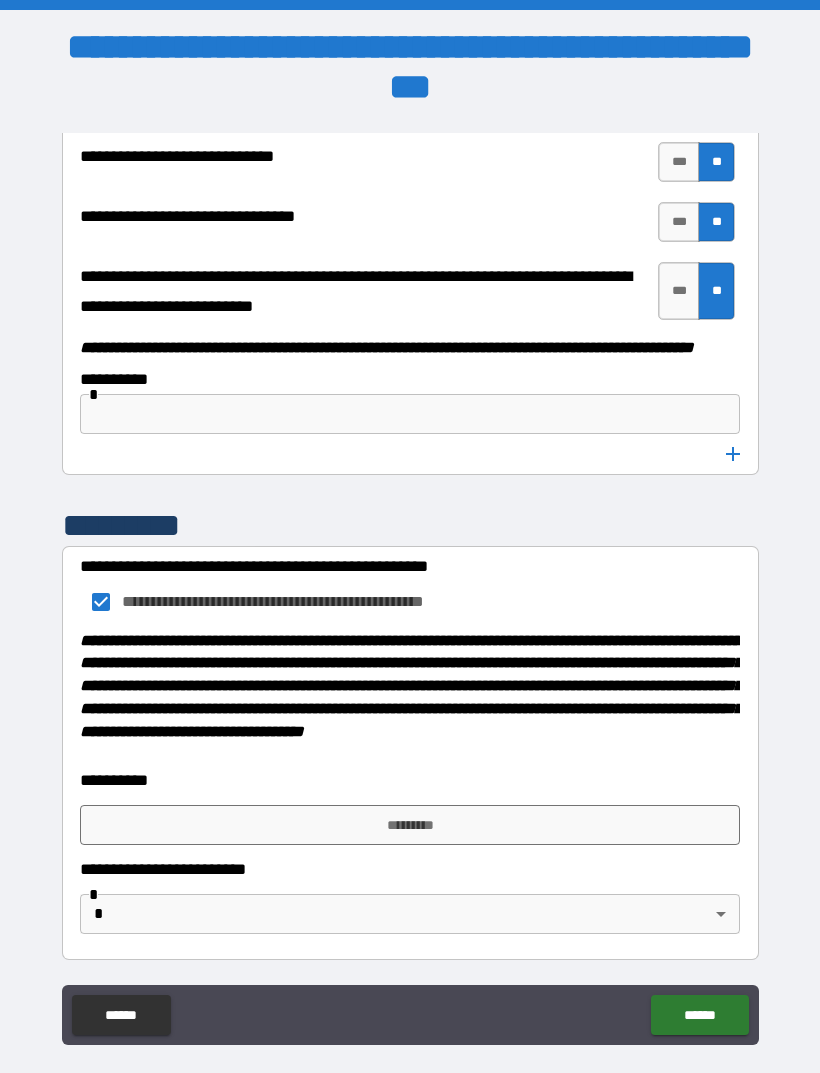 click on "*********" at bounding box center (410, 825) 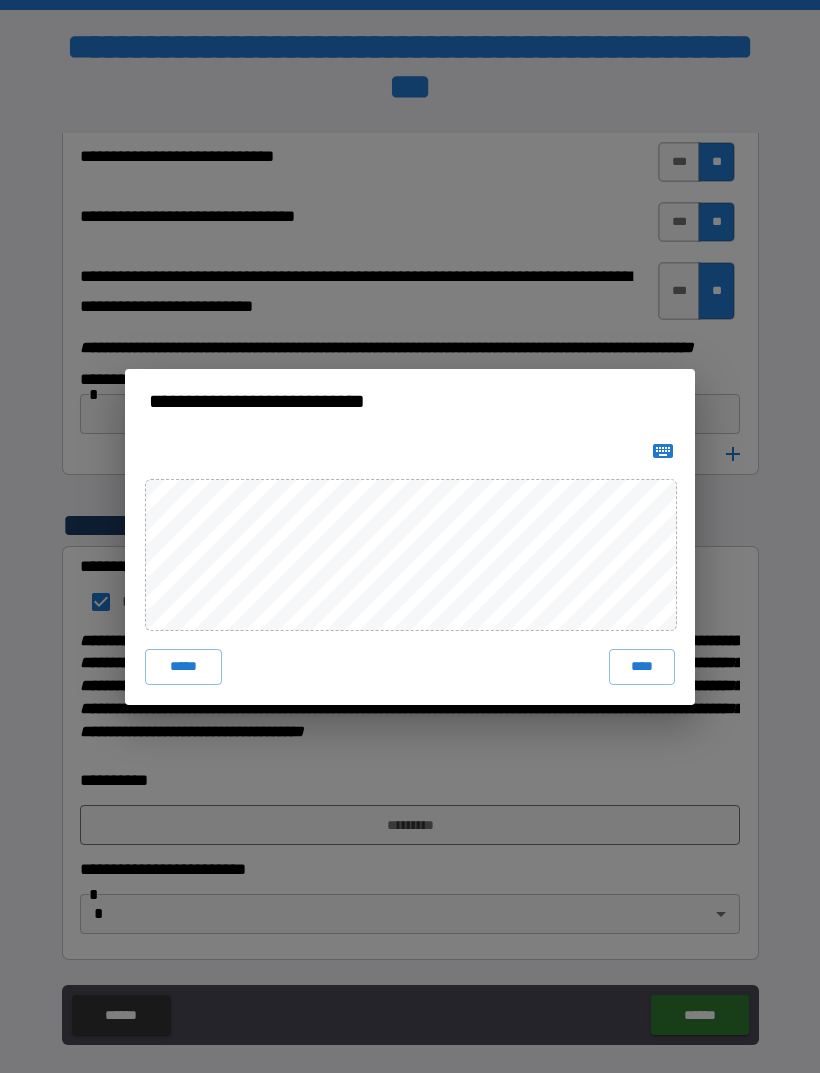 click on "****" at bounding box center [642, 667] 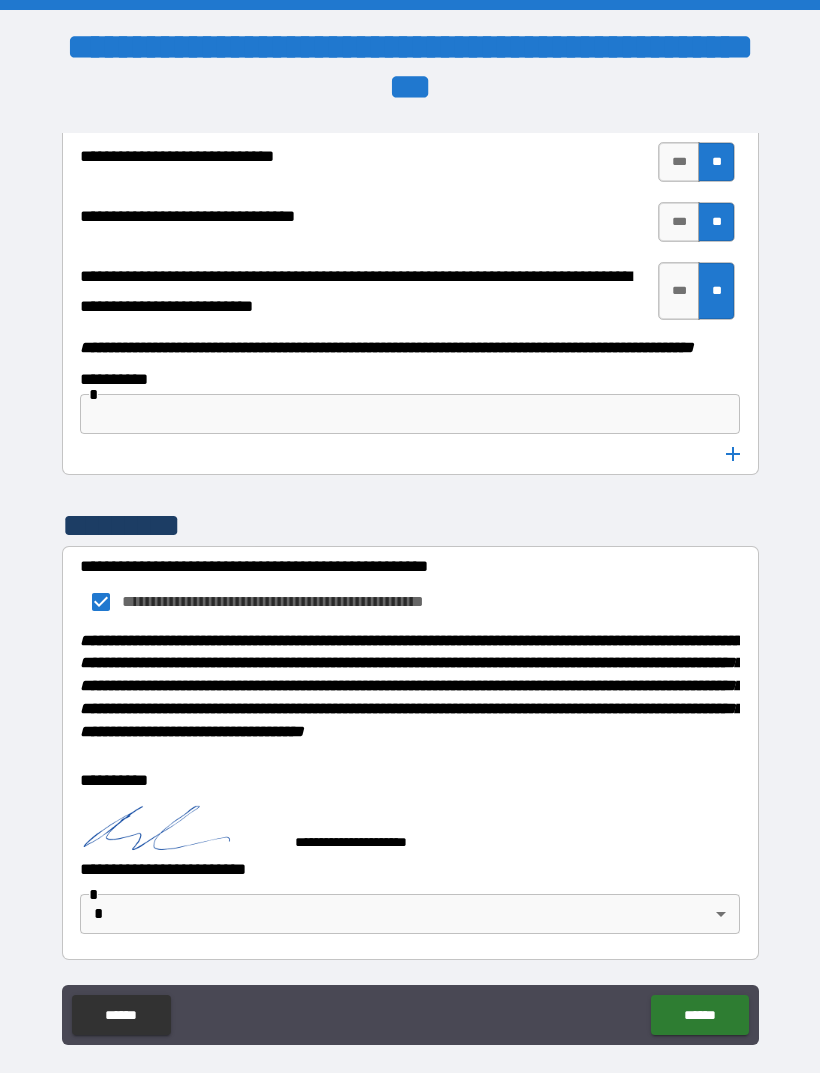 scroll, scrollTop: 10316, scrollLeft: 0, axis: vertical 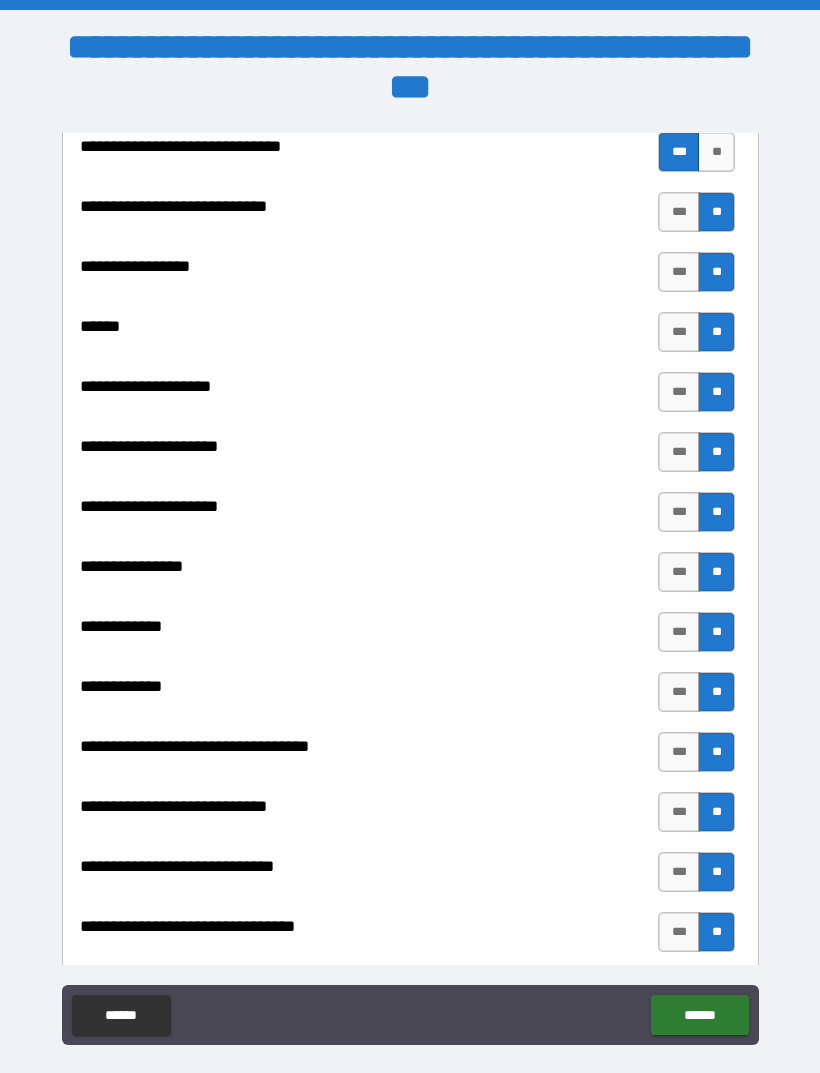click on "******" at bounding box center (699, 1015) 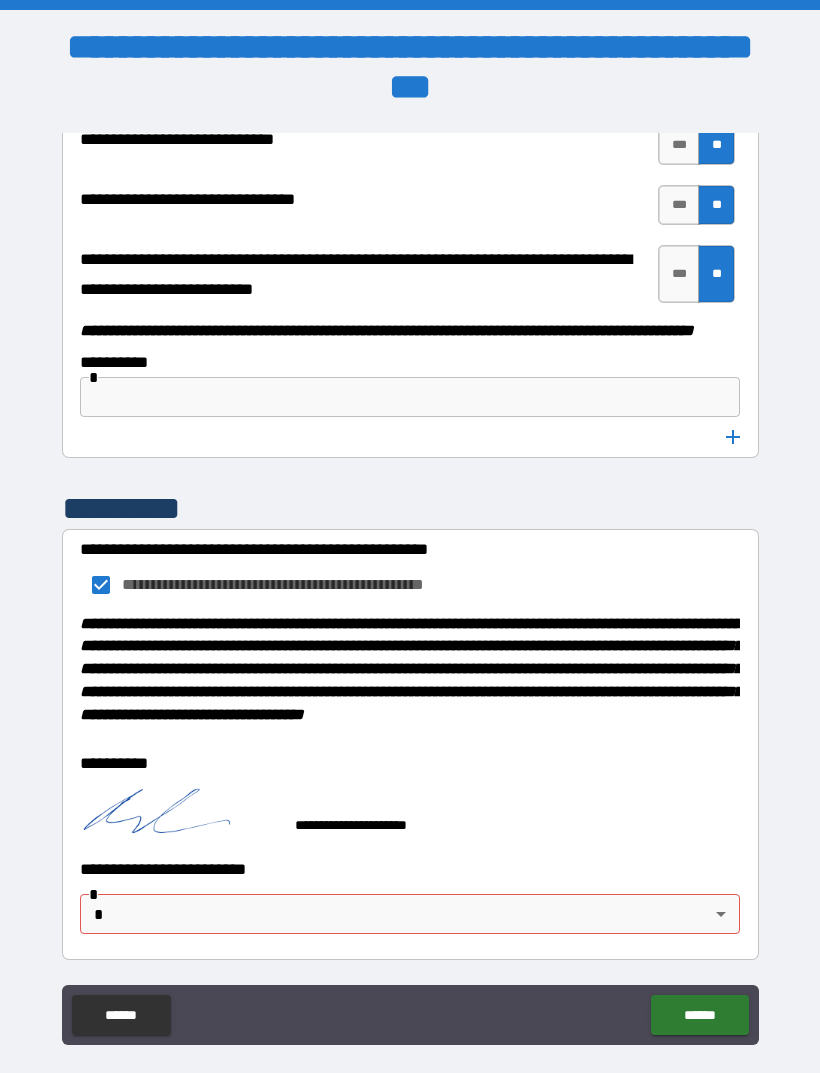 scroll, scrollTop: 10343, scrollLeft: 0, axis: vertical 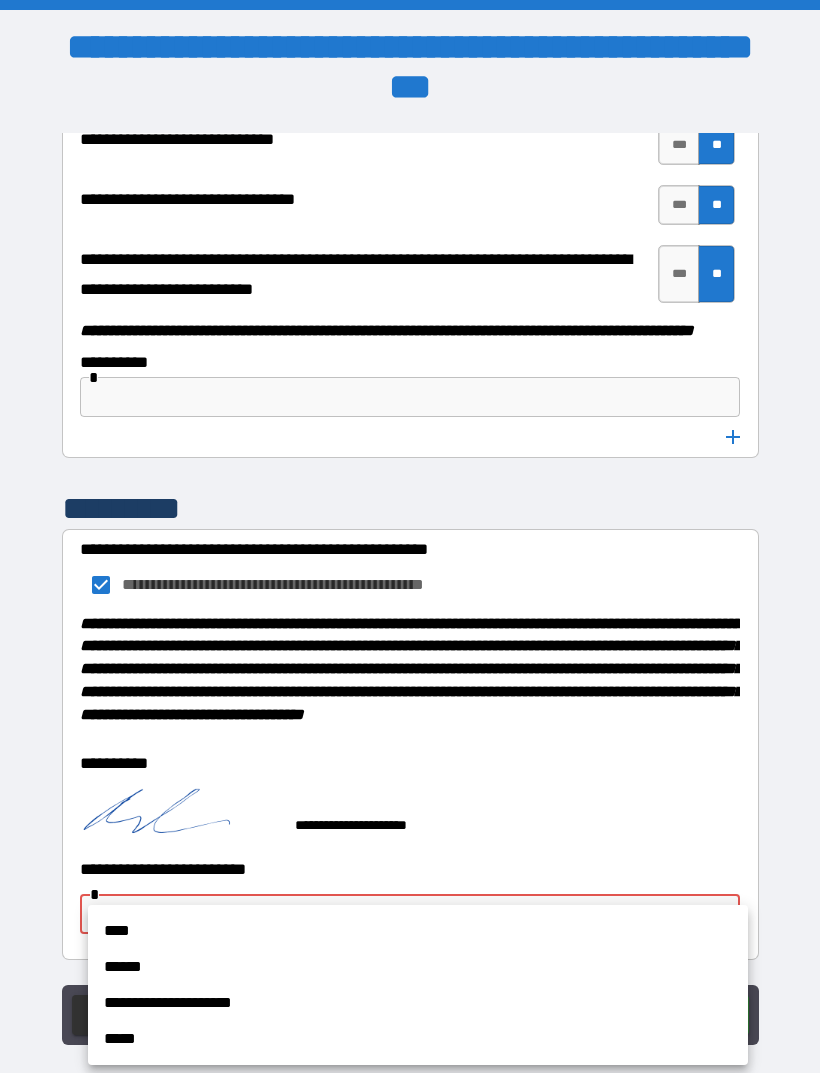 click on "****" at bounding box center [418, 931] 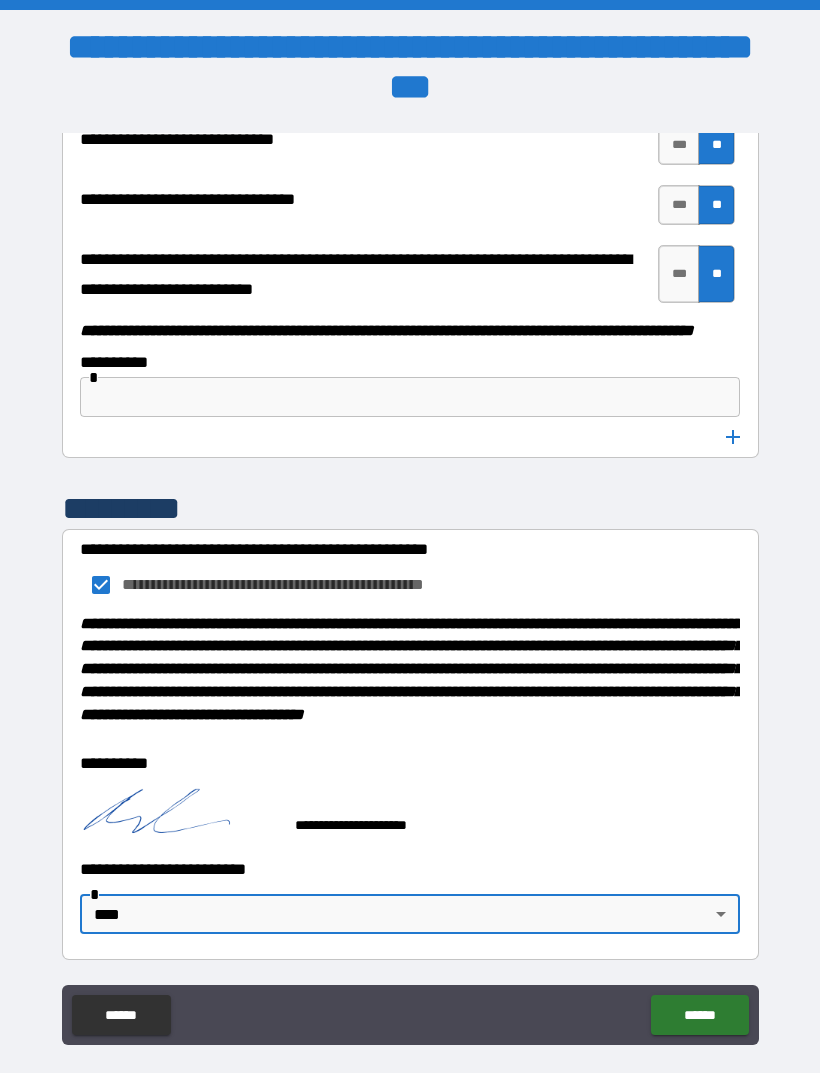 click on "******" at bounding box center (699, 1015) 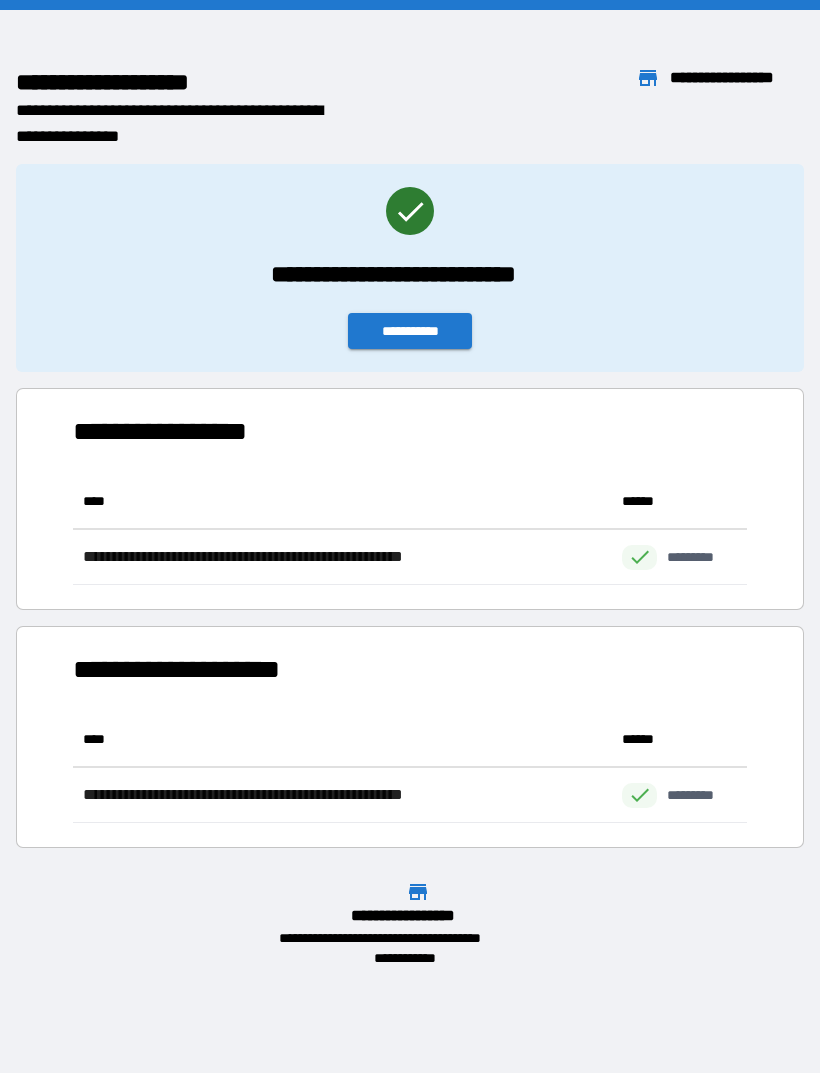 scroll, scrollTop: 1, scrollLeft: 1, axis: both 